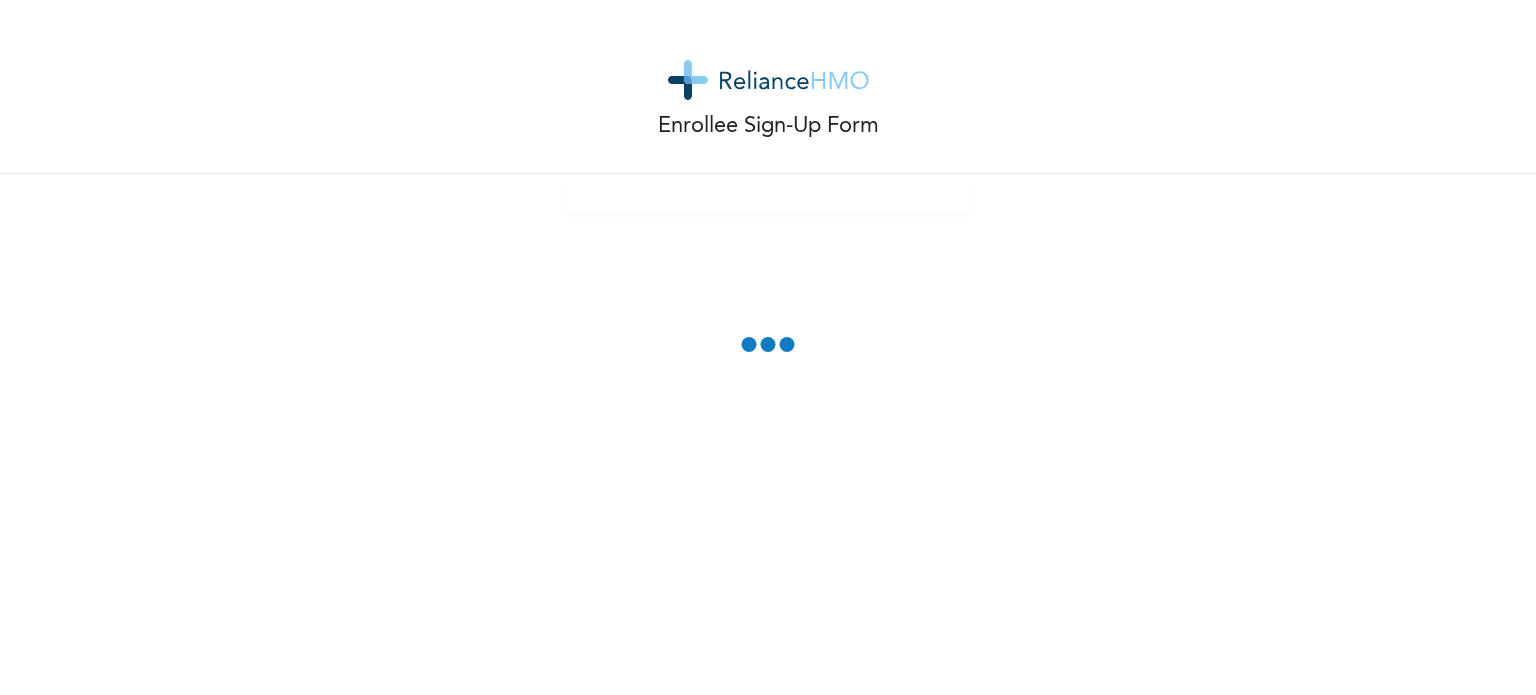 scroll, scrollTop: 0, scrollLeft: 0, axis: both 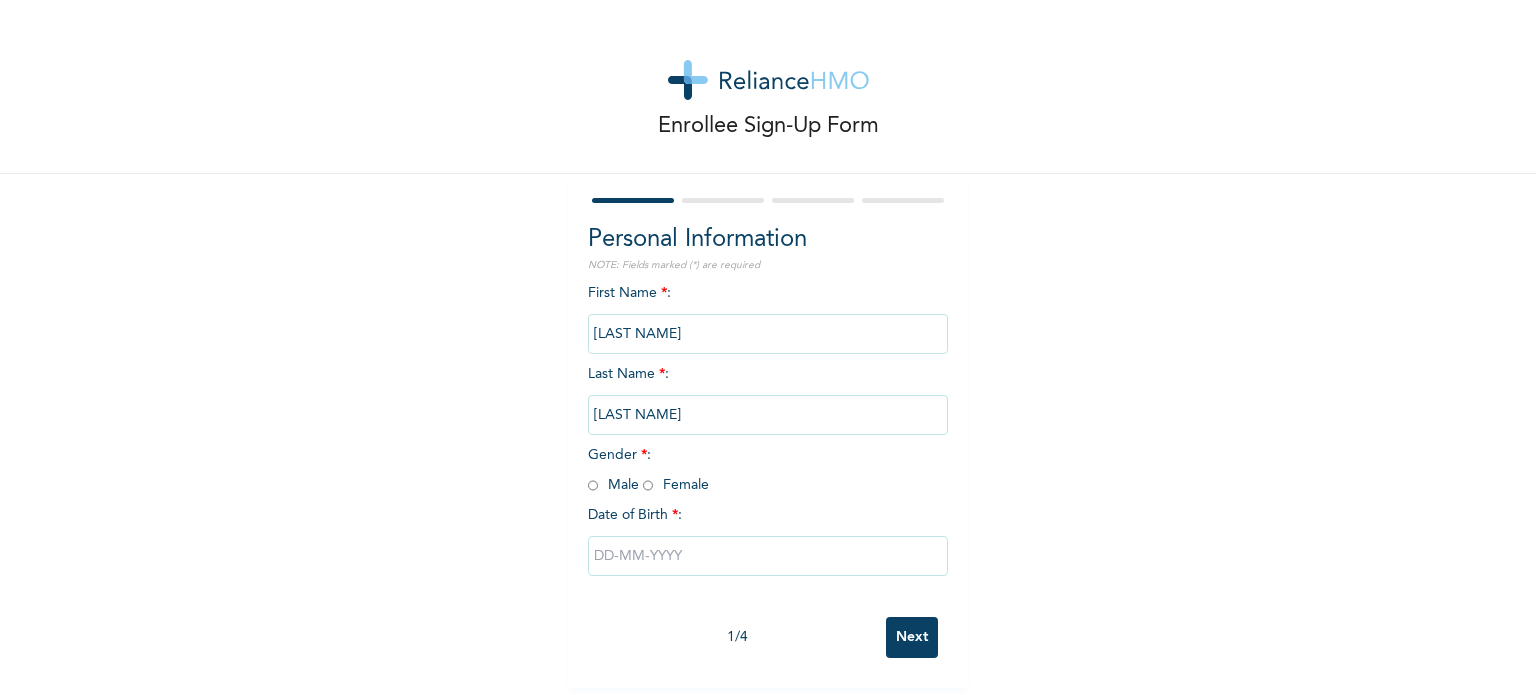 click on "First Name * : [FIRST] [LAST] * : [LAST] Gender * : Male Female Date of Birth * :" at bounding box center [768, 445] 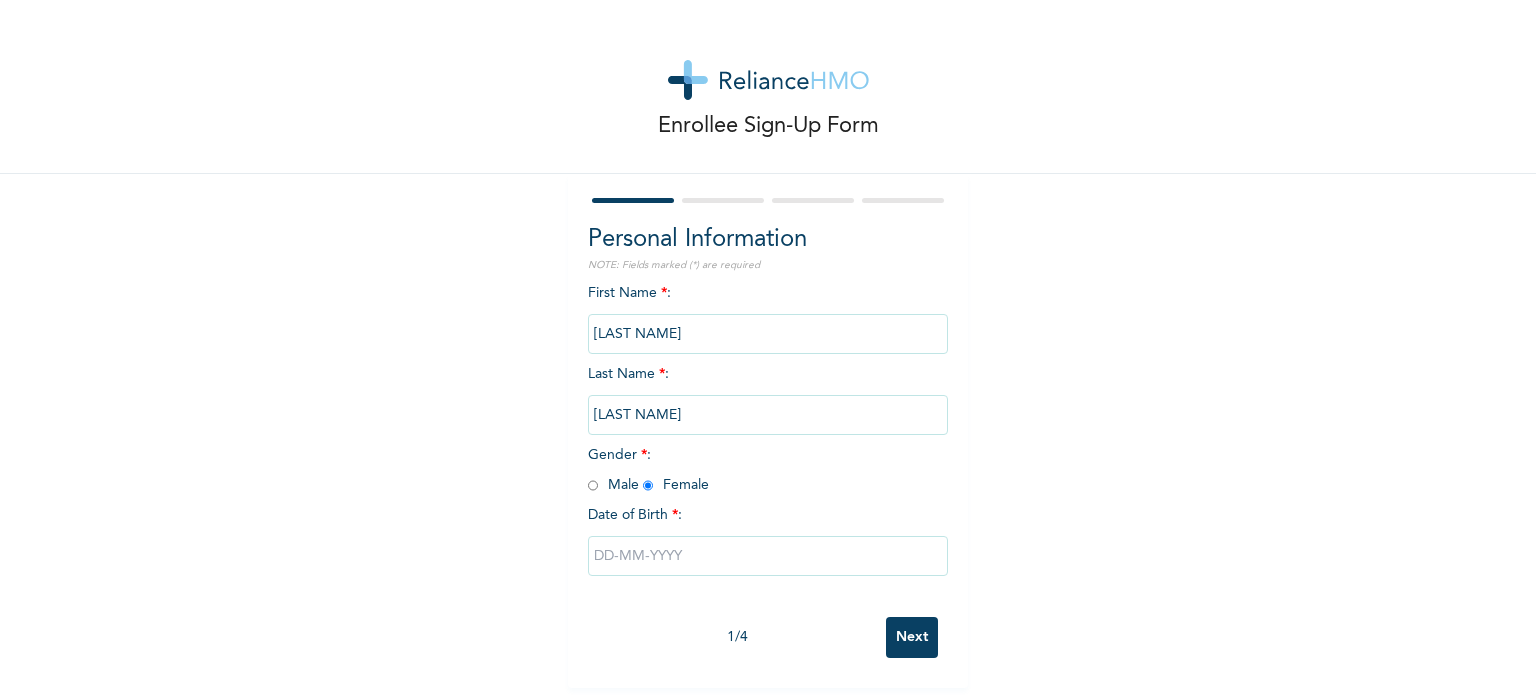 radio on "true" 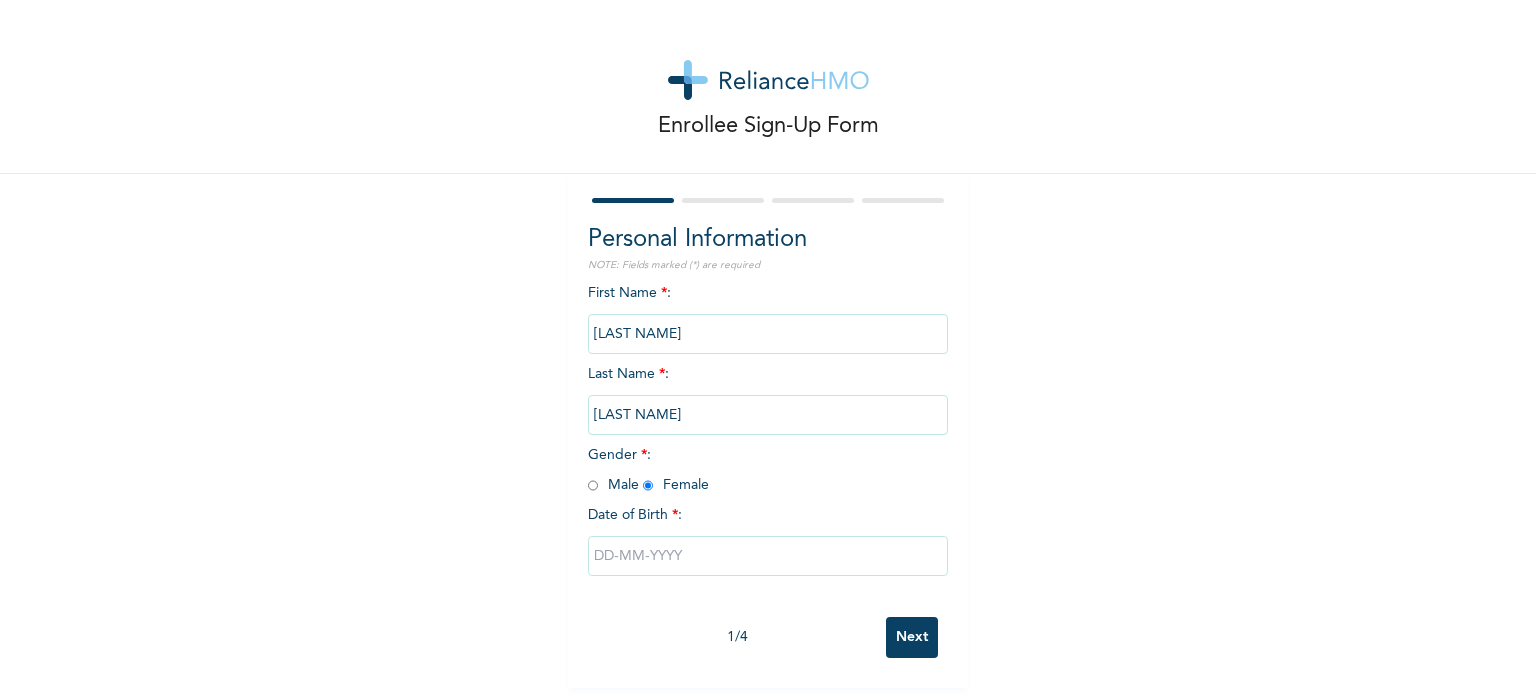 click at bounding box center (768, 556) 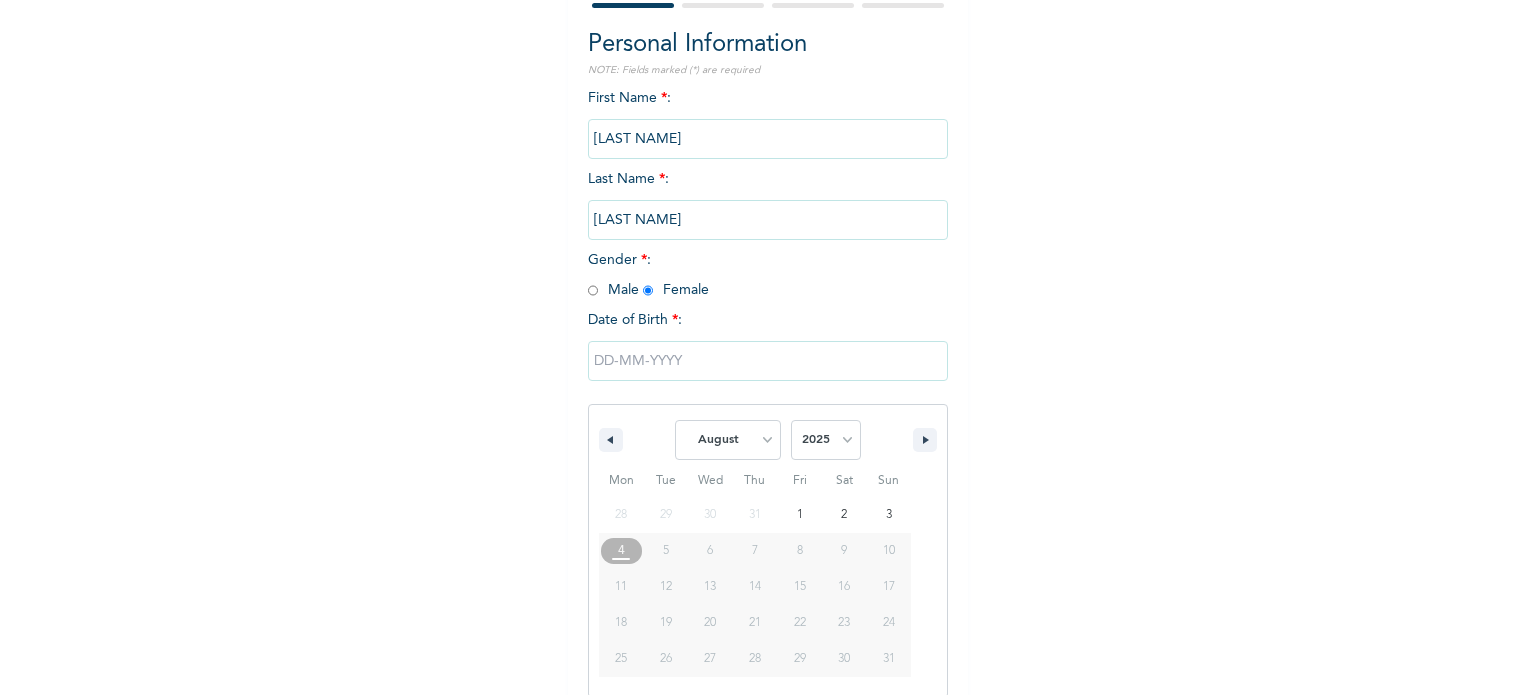 scroll, scrollTop: 213, scrollLeft: 0, axis: vertical 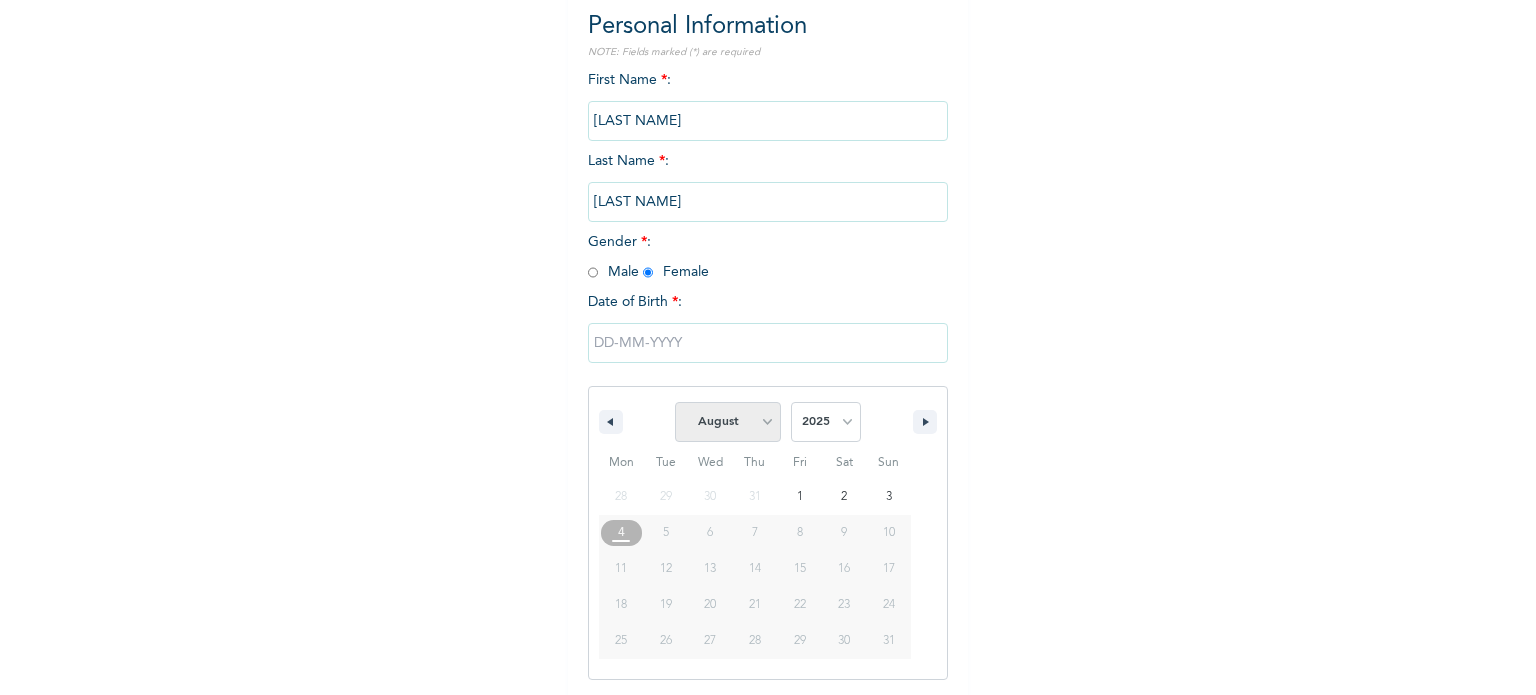 click on "January February March April May June July August September October November December" at bounding box center [728, 422] 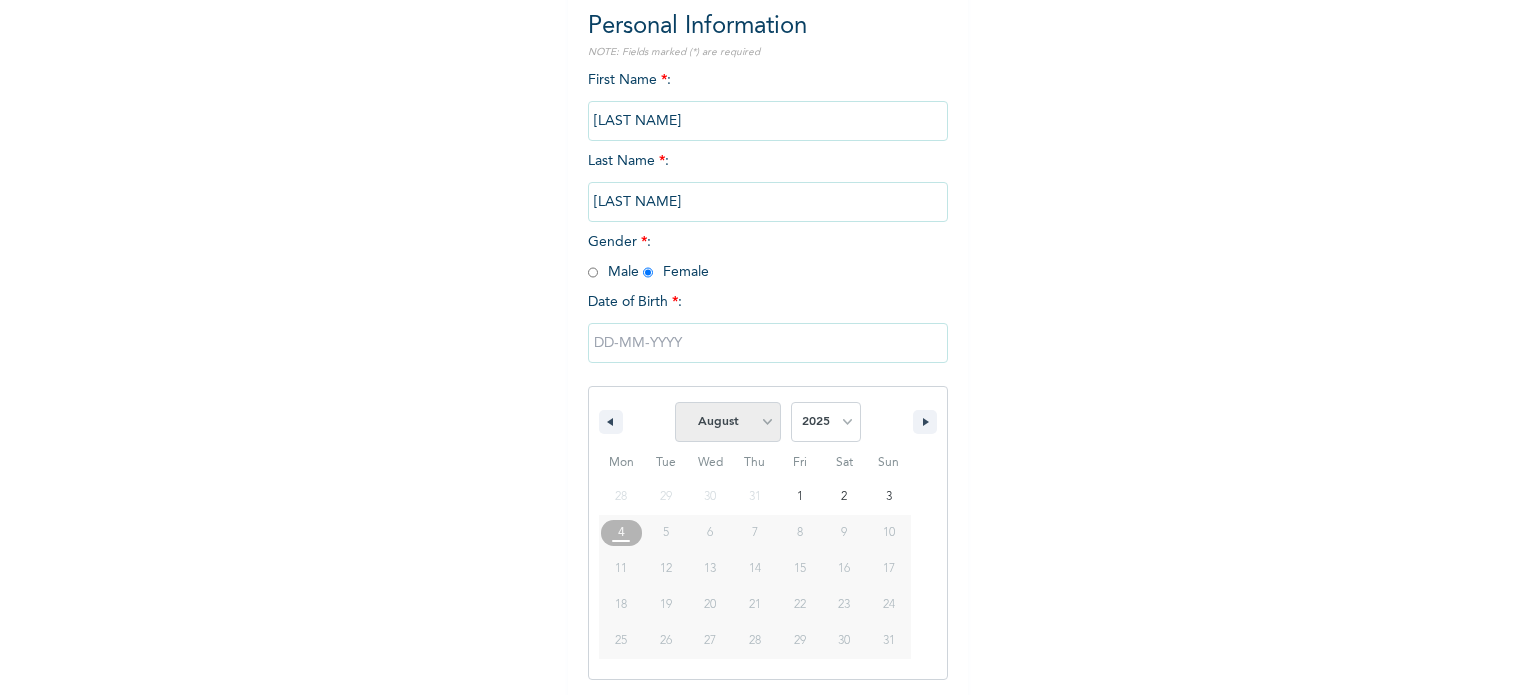 select on "3" 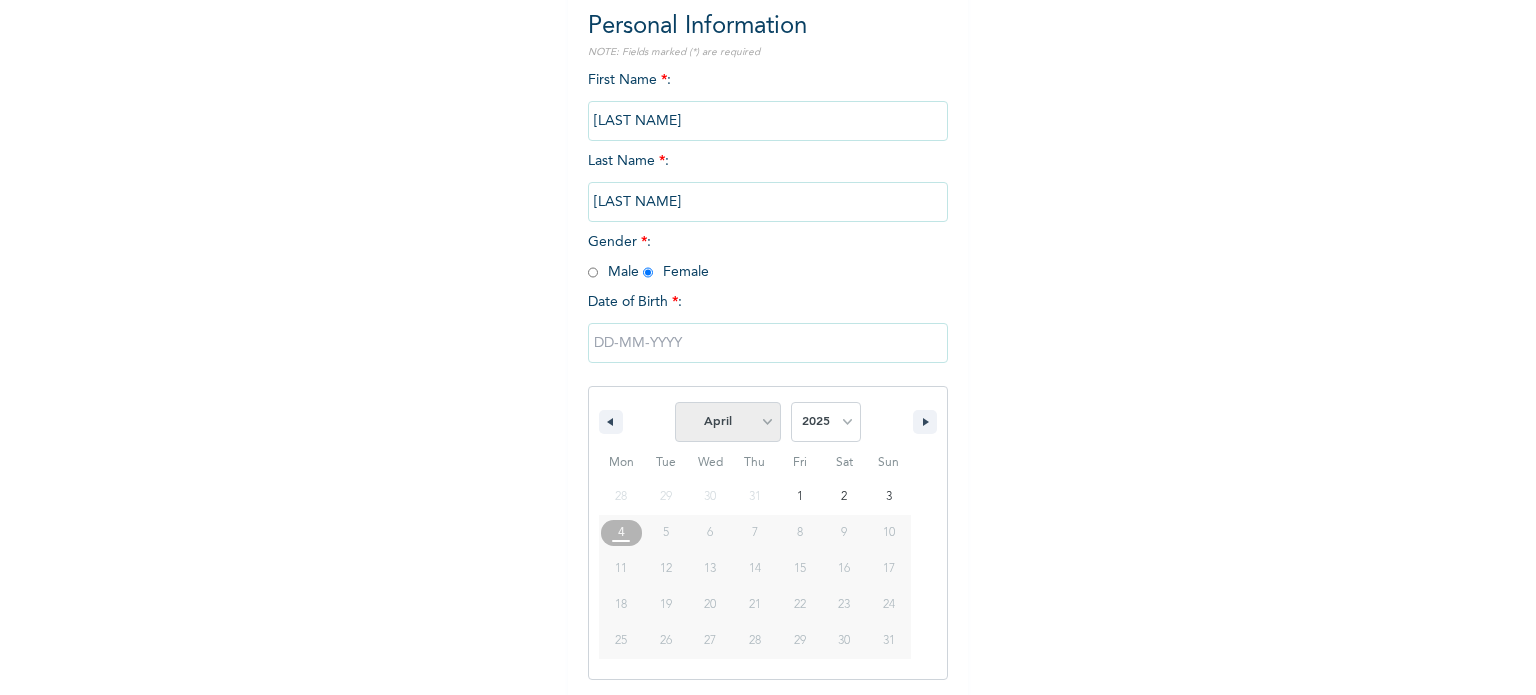 click on "January February March April May June July August September October November December" at bounding box center (728, 422) 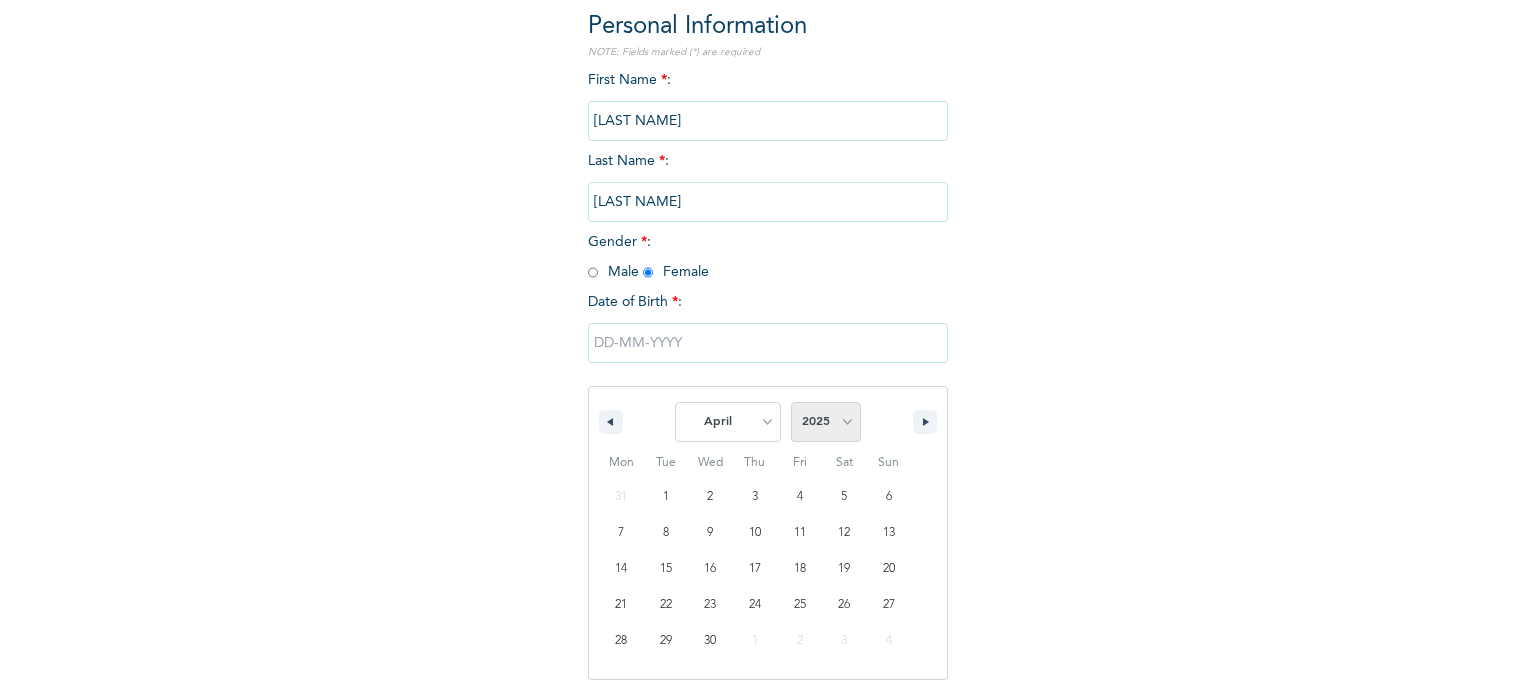 click on "2025 2024 2023 2022 2021 2020 2019 2018 2017 2016 2015 2014 2013 2012 2011 2010 2009 2008 2007 2006 2005 2004 2003 2002 2001 2000 1999 1998 1997 1996 1995 1994 1993 1992 1991 1990 1989 1988 1987 1986 1985 1984 1983 1982 1981 1980 1979 1978 1977 1976 1975 1974 1973 1972 1971 1970 1969 1968 1967 1966 1965 1964 1963 1962 1961 1960" at bounding box center [826, 422] 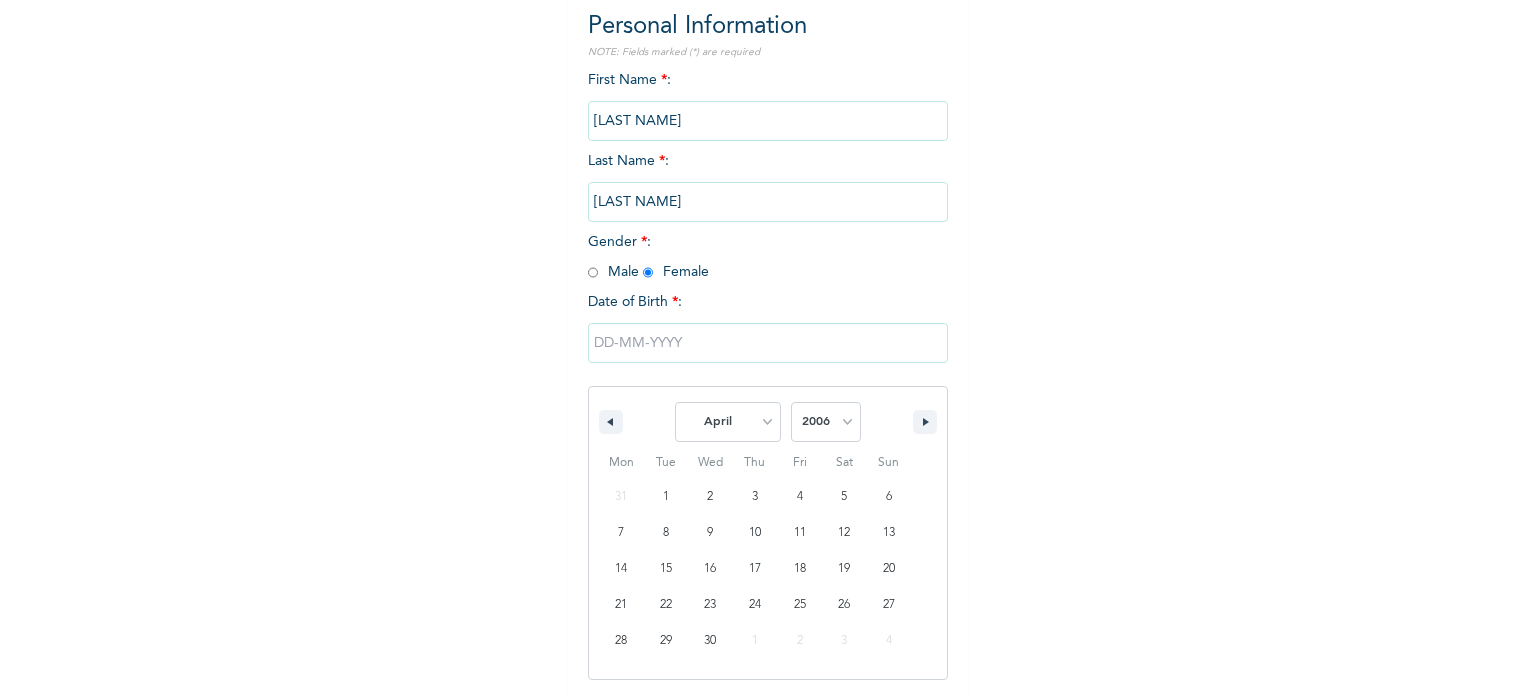 click on "2025 2024 2023 2022 2021 2020 2019 2018 2017 2016 2015 2014 2013 2012 2011 2010 2009 2008 2007 2006 2005 2004 2003 2002 2001 2000 1999 1998 1997 1996 1995 1994 1993 1992 1991 1990 1989 1988 1987 1986 1985 1984 1983 1982 1981 1980 1979 1978 1977 1976 1975 1974 1973 1972 1971 1970 1969 1968 1967 1966 1965 1964 1963 1962 1961 1960" at bounding box center (826, 422) 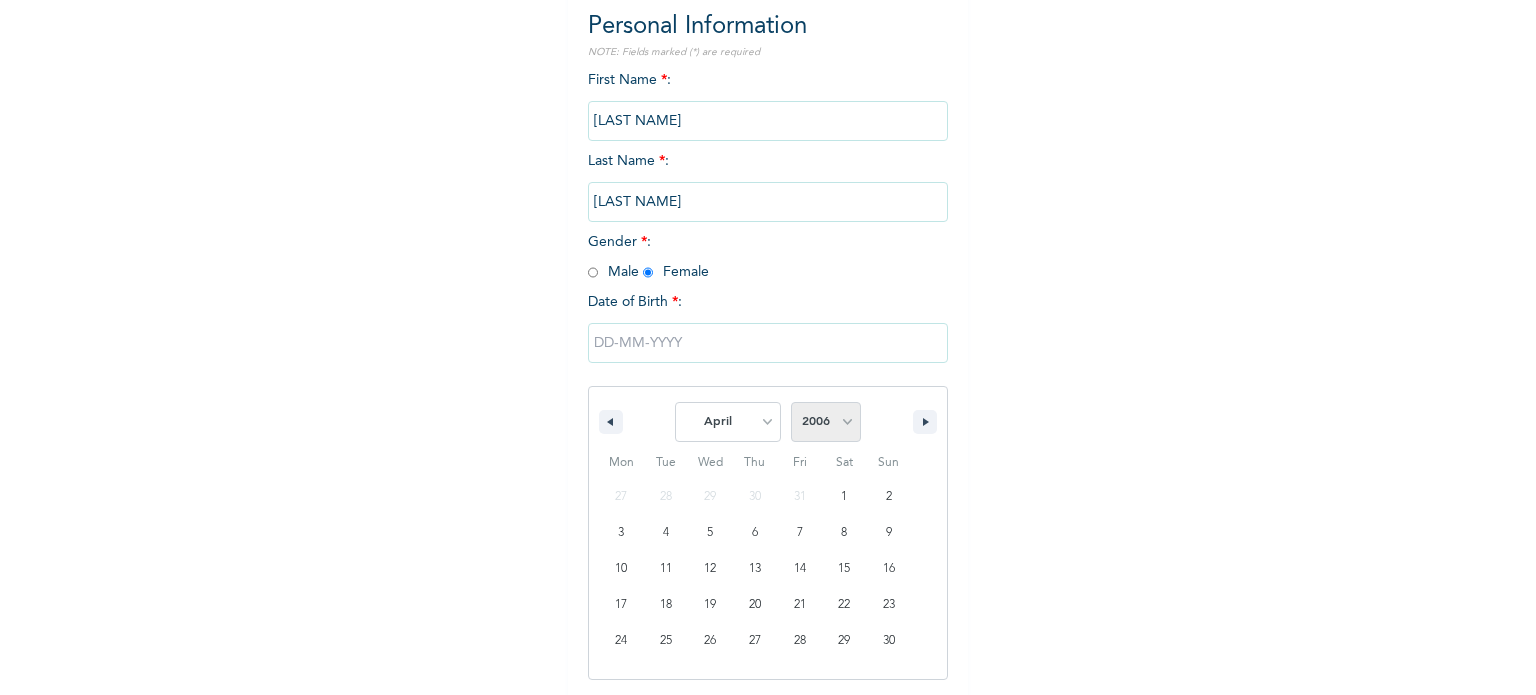 click on "2025 2024 2023 2022 2021 2020 2019 2018 2017 2016 2015 2014 2013 2012 2011 2010 2009 2008 2007 2006 2005 2004 2003 2002 2001 2000 1999 1998 1997 1996 1995 1994 1993 1992 1991 1990 1989 1988 1987 1986 1985 1984 1983 1982 1981 1980 1979 1978 1977 1976 1975 1974 1973 1972 1971 1970 1969 1968 1967 1966 1965 1964 1963 1962 1961 1960" at bounding box center [826, 422] 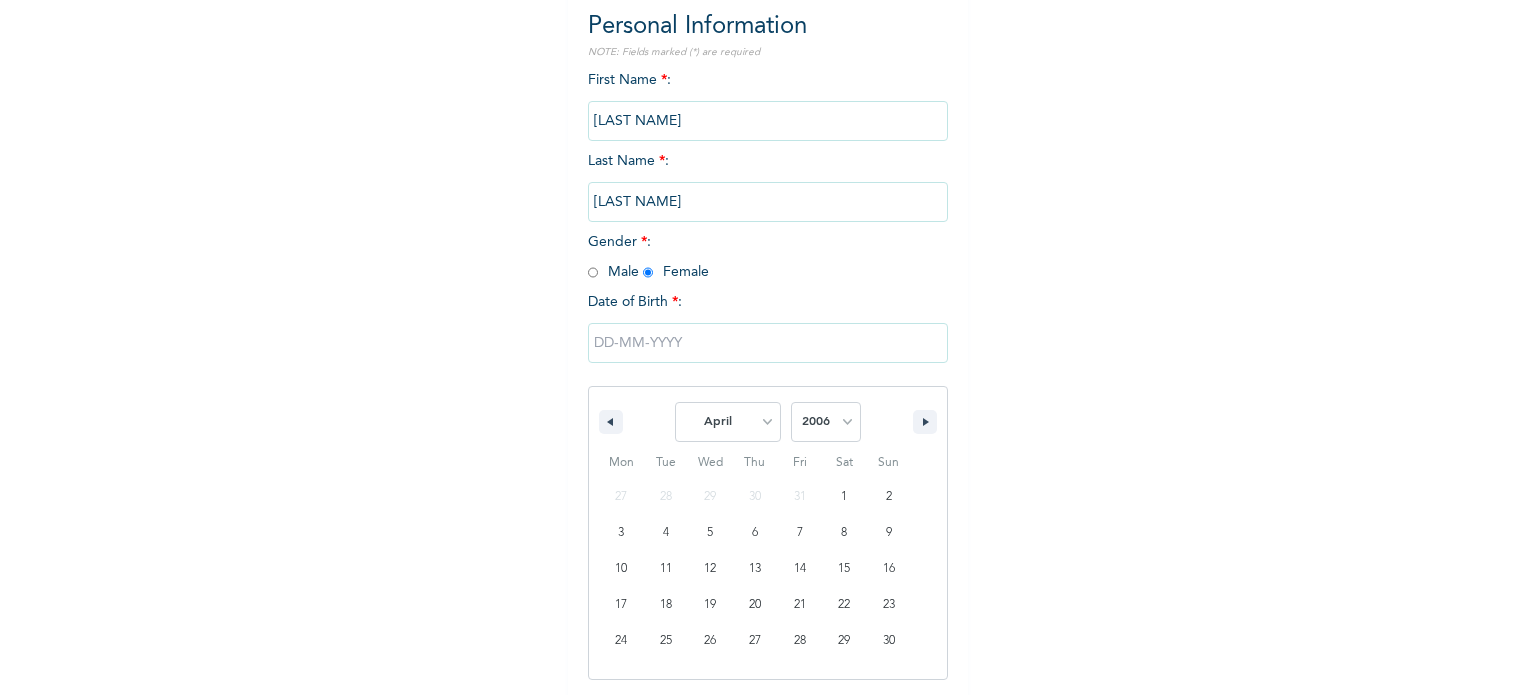select on "1994" 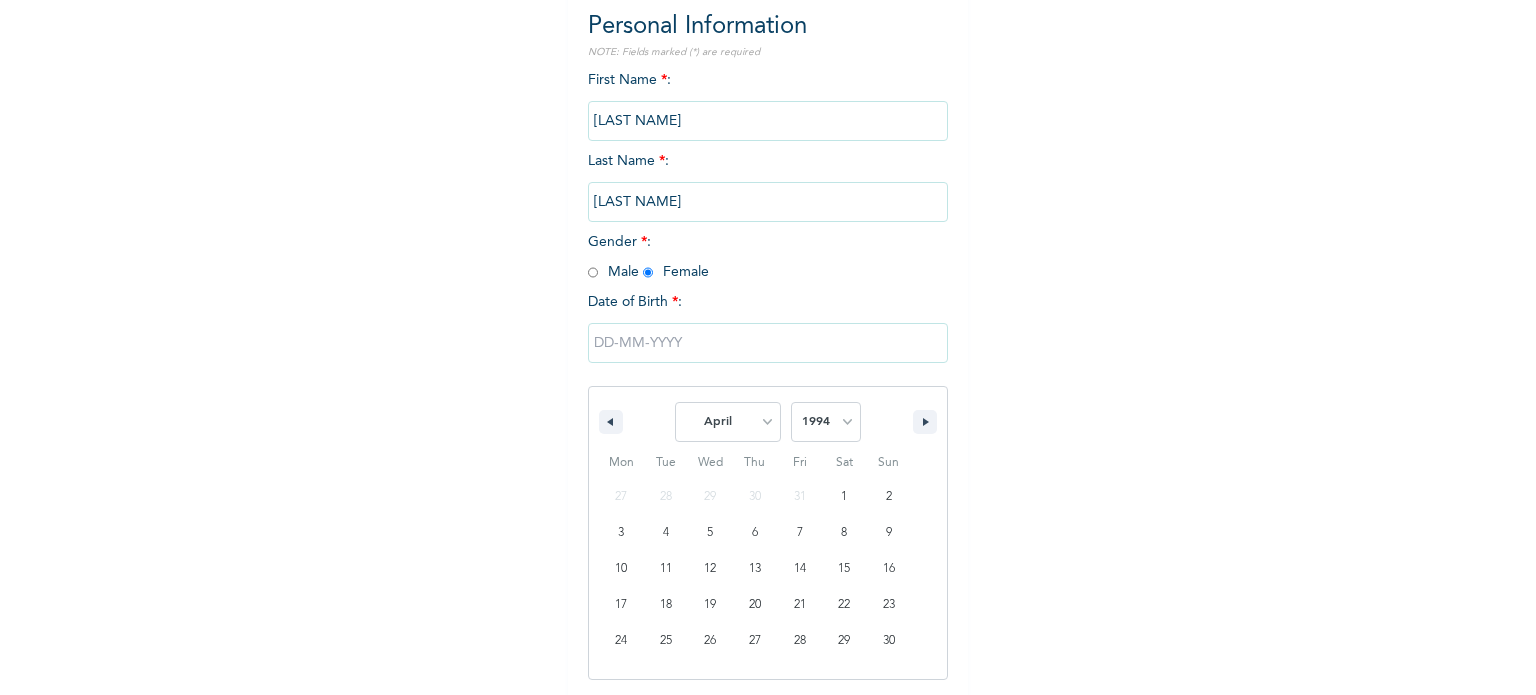 click on "2025 2024 2023 2022 2021 2020 2019 2018 2017 2016 2015 2014 2013 2012 2011 2010 2009 2008 2007 2006 2005 2004 2003 2002 2001 2000 1999 1998 1997 1996 1995 1994 1993 1992 1991 1990 1989 1988 1987 1986 1985 1984 1983 1982 1981 1980 1979 1978 1977 1976 1975 1974 1973 1972 1971 1970 1969 1968 1967 1966 1965 1964 1963 1962 1961 1960" at bounding box center [826, 422] 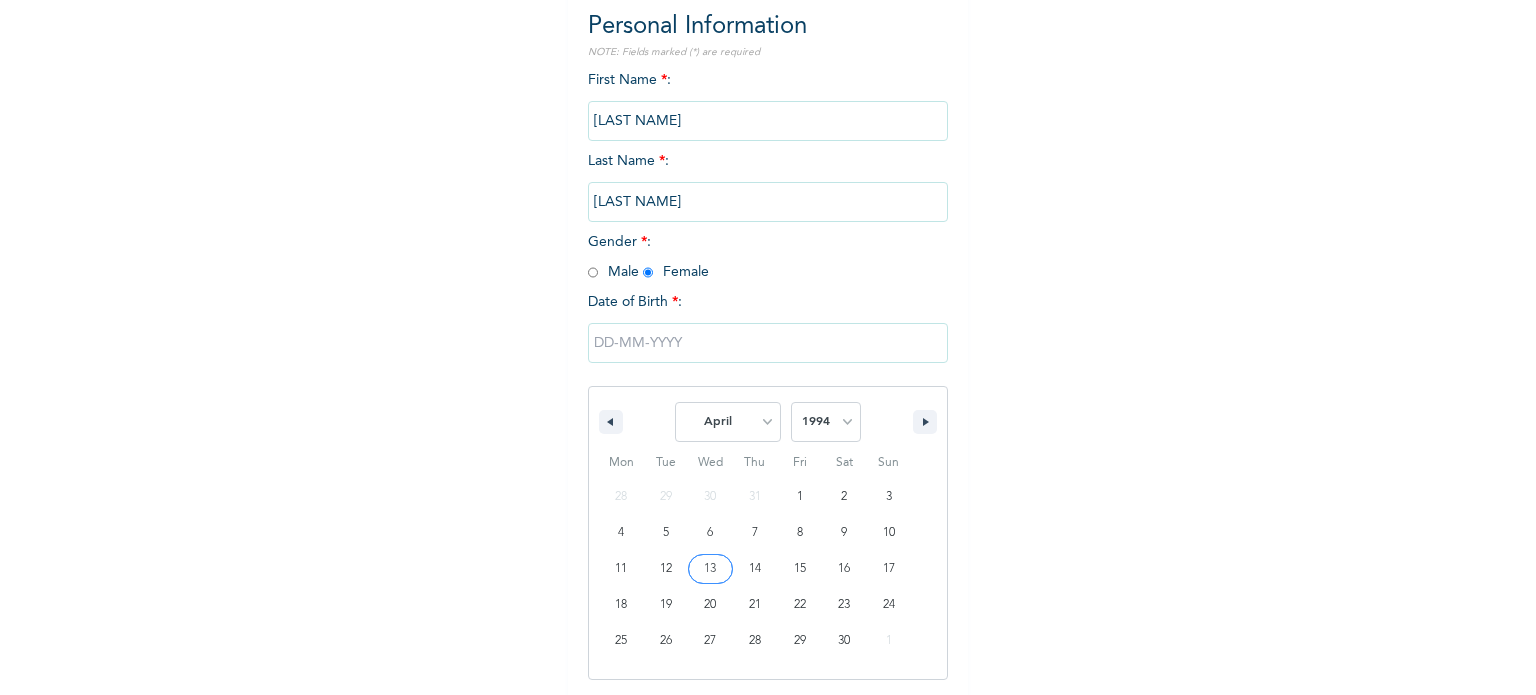 type on "[DATE]" 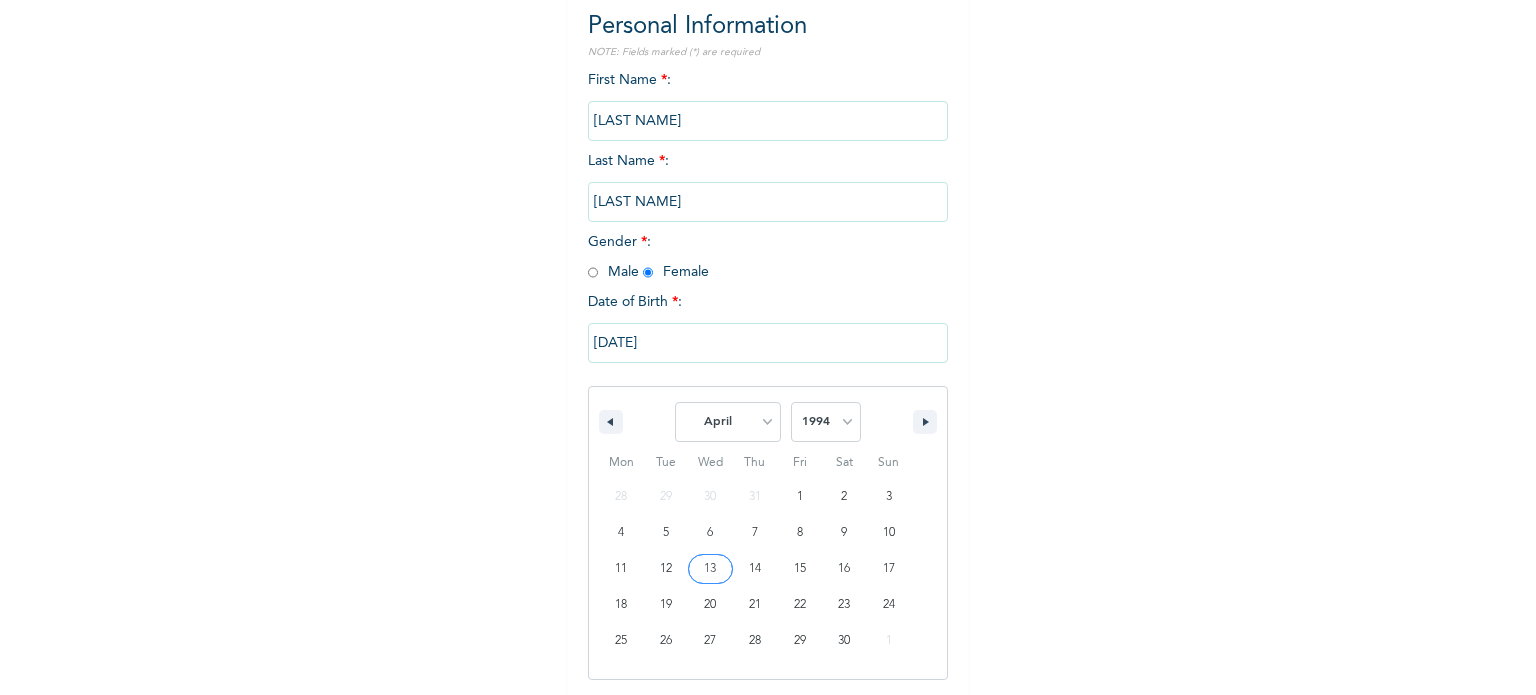 scroll, scrollTop: 8, scrollLeft: 0, axis: vertical 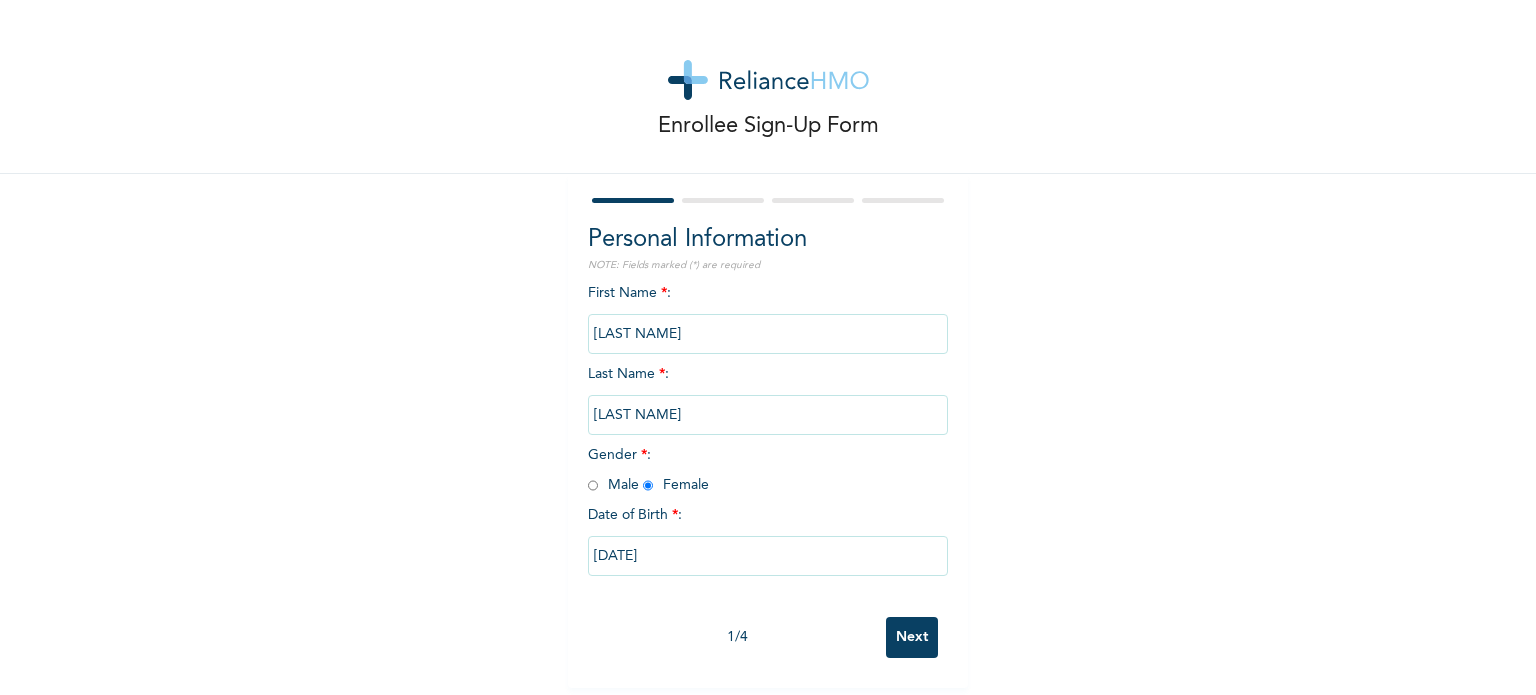 click on "Next" at bounding box center (912, 637) 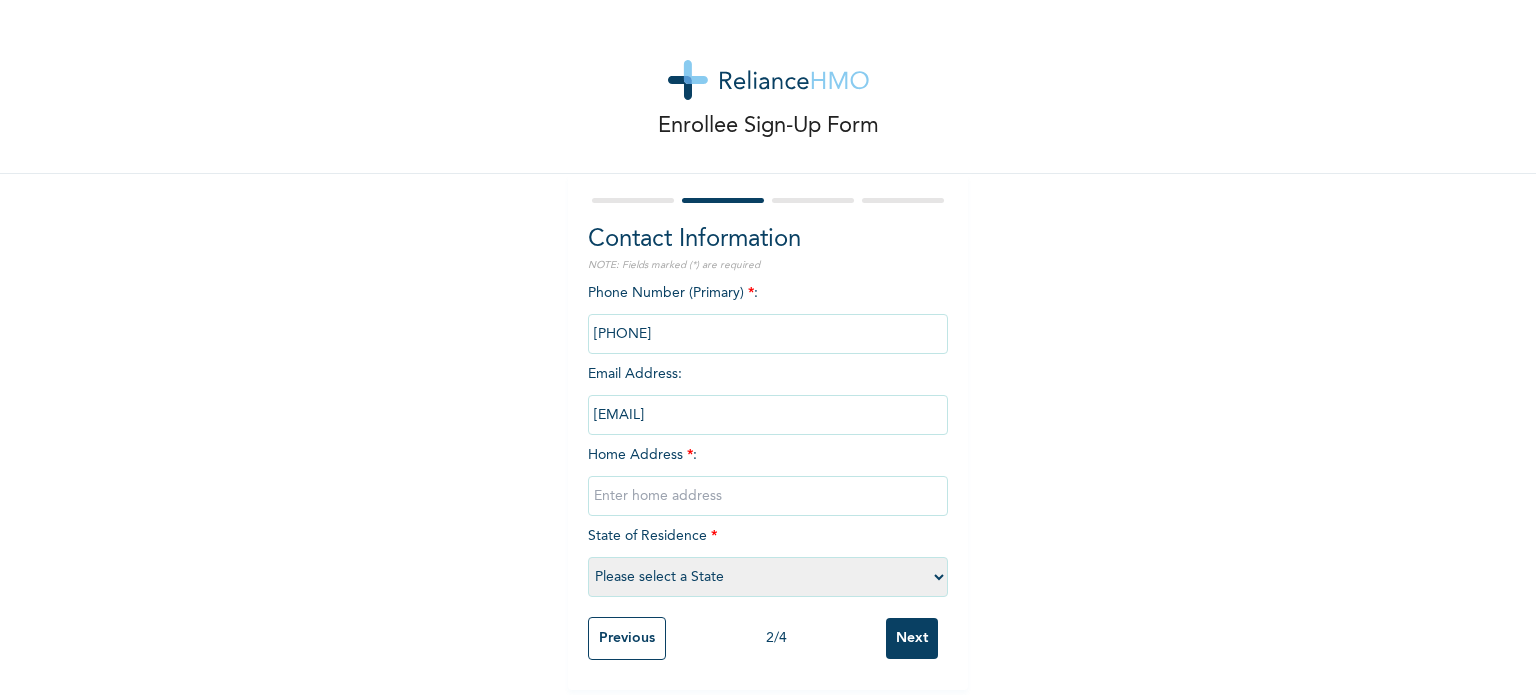 click at bounding box center (768, 496) 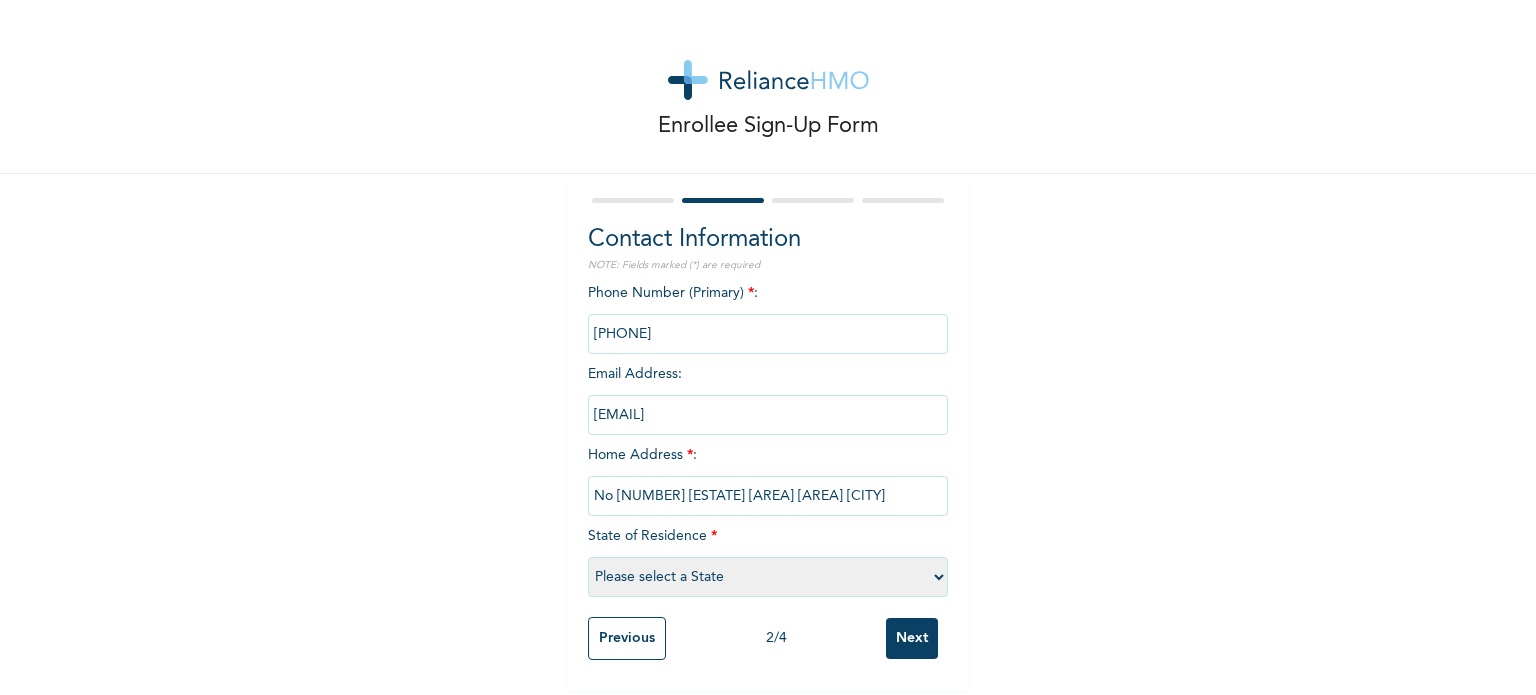 select on "31" 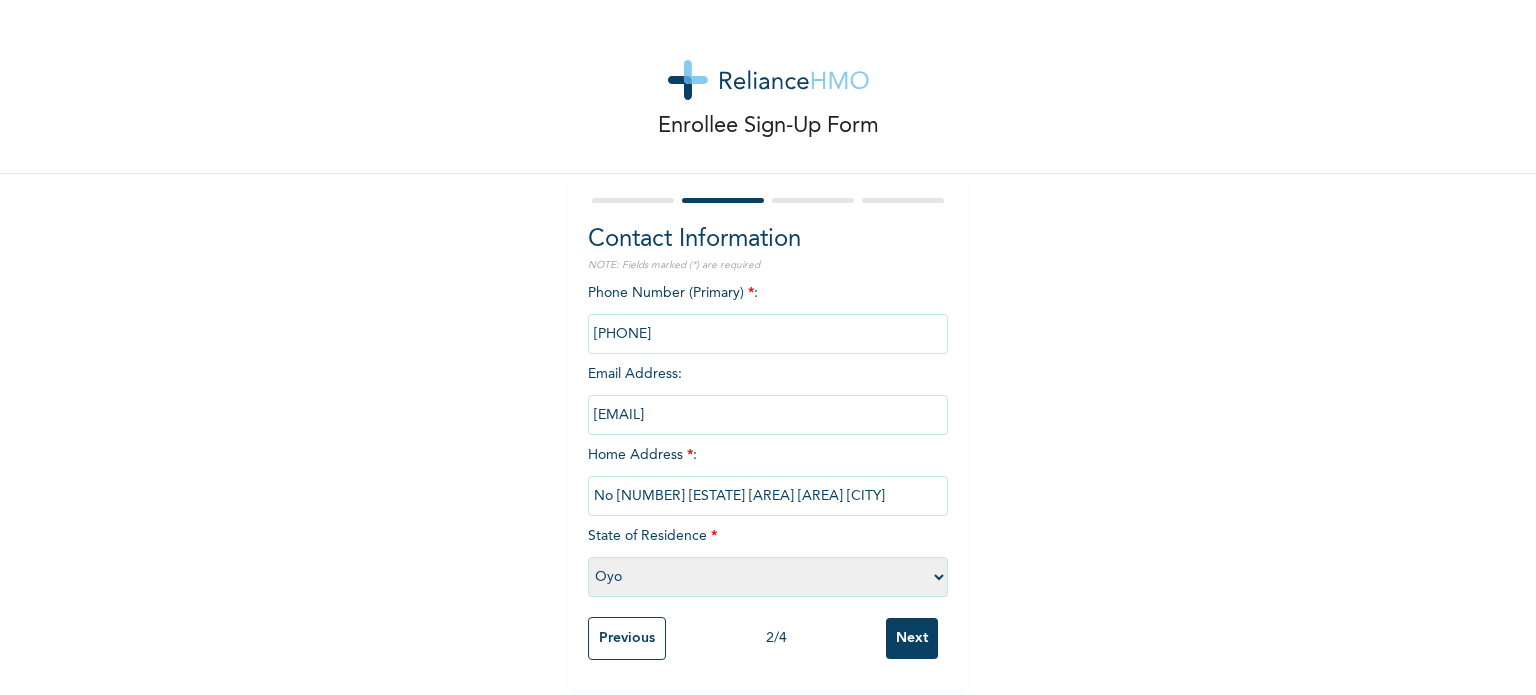 click on "No [NUMBER] [ESTATE] [AREA] [AREA] [CITY]" at bounding box center (768, 496) 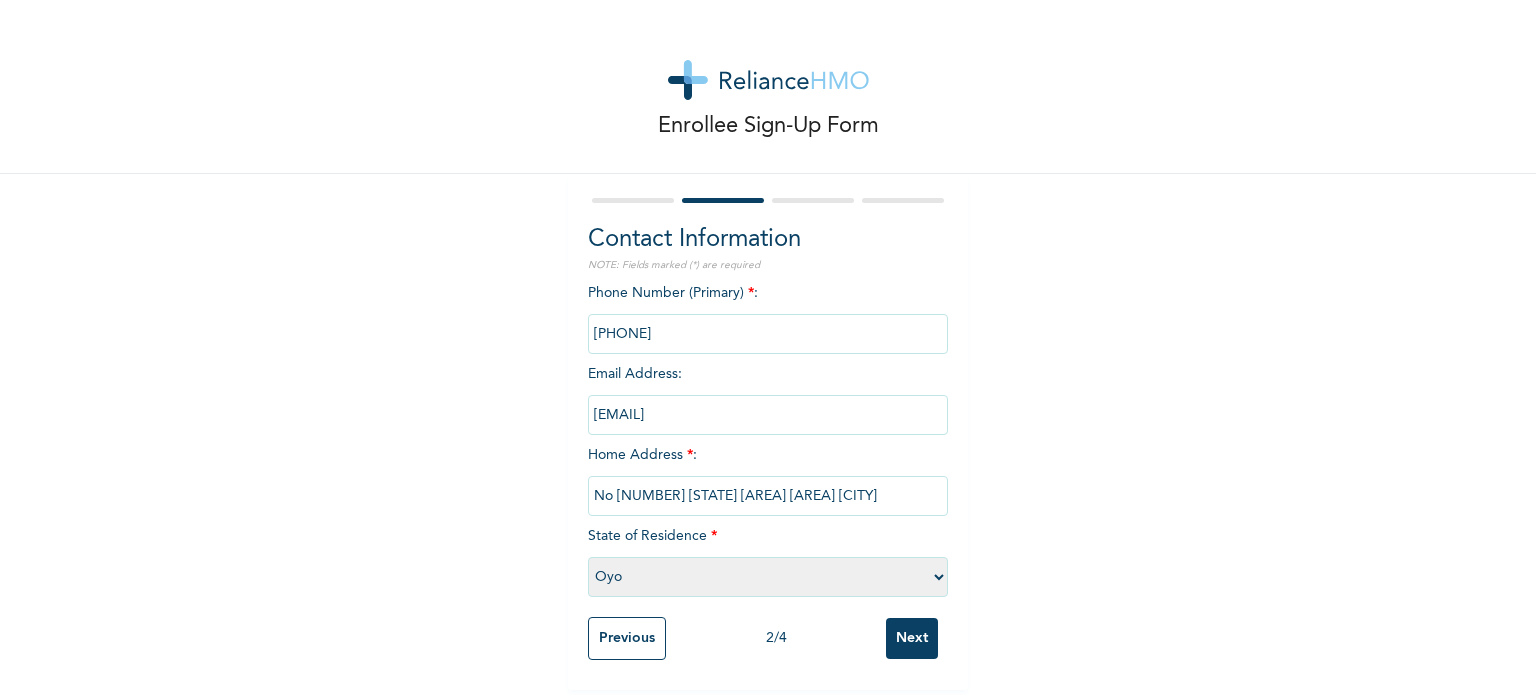 type on "No [NUMBER] [ESTATE] [AREA] [AREA] [CITY]" 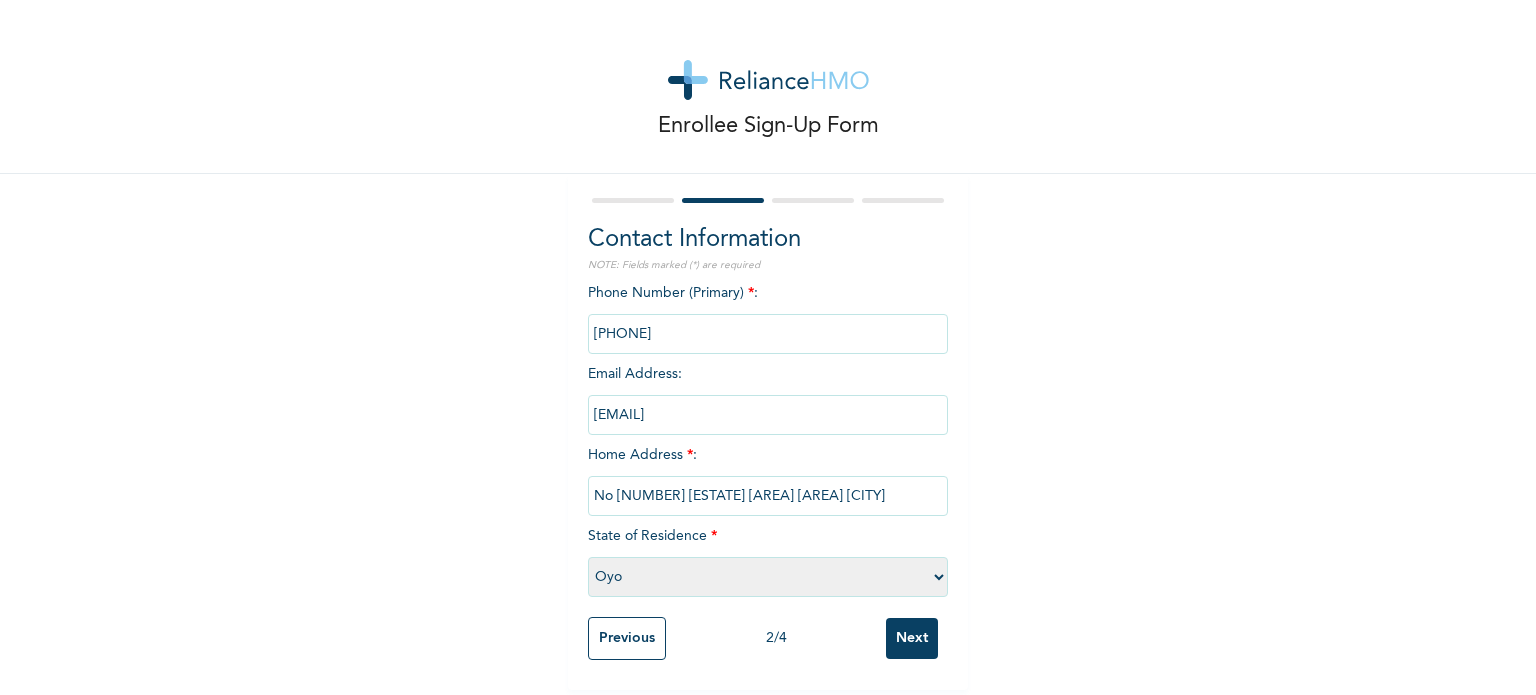 click on "Next" at bounding box center [912, 638] 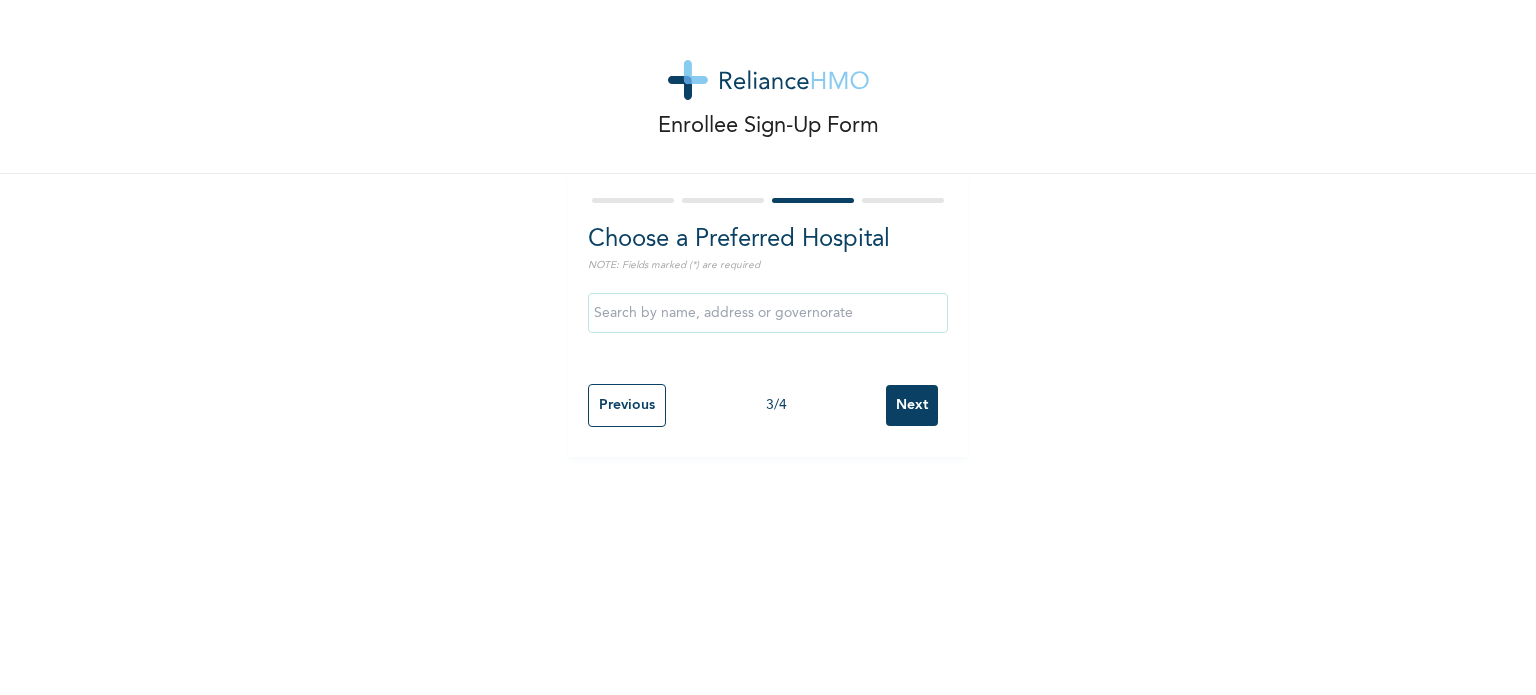 click at bounding box center (768, 313) 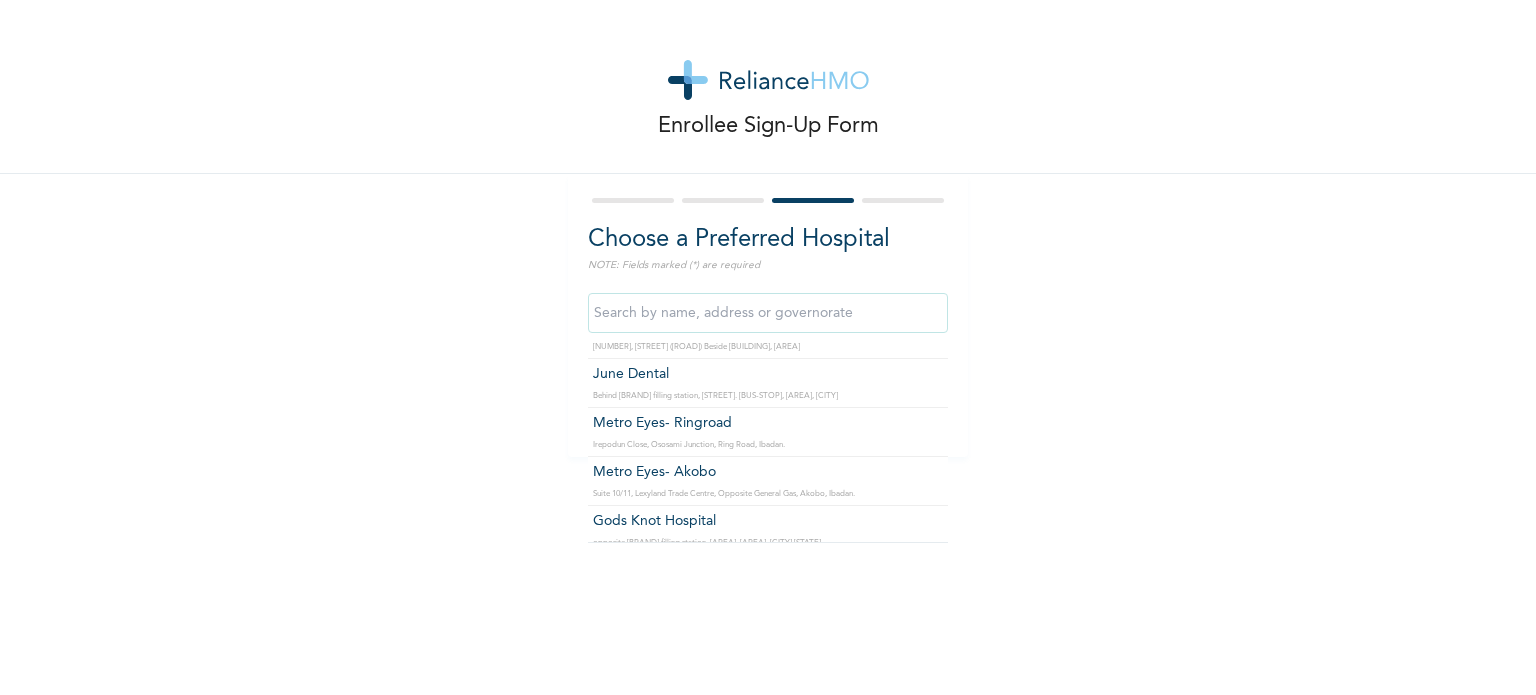 scroll, scrollTop: 1164, scrollLeft: 0, axis: vertical 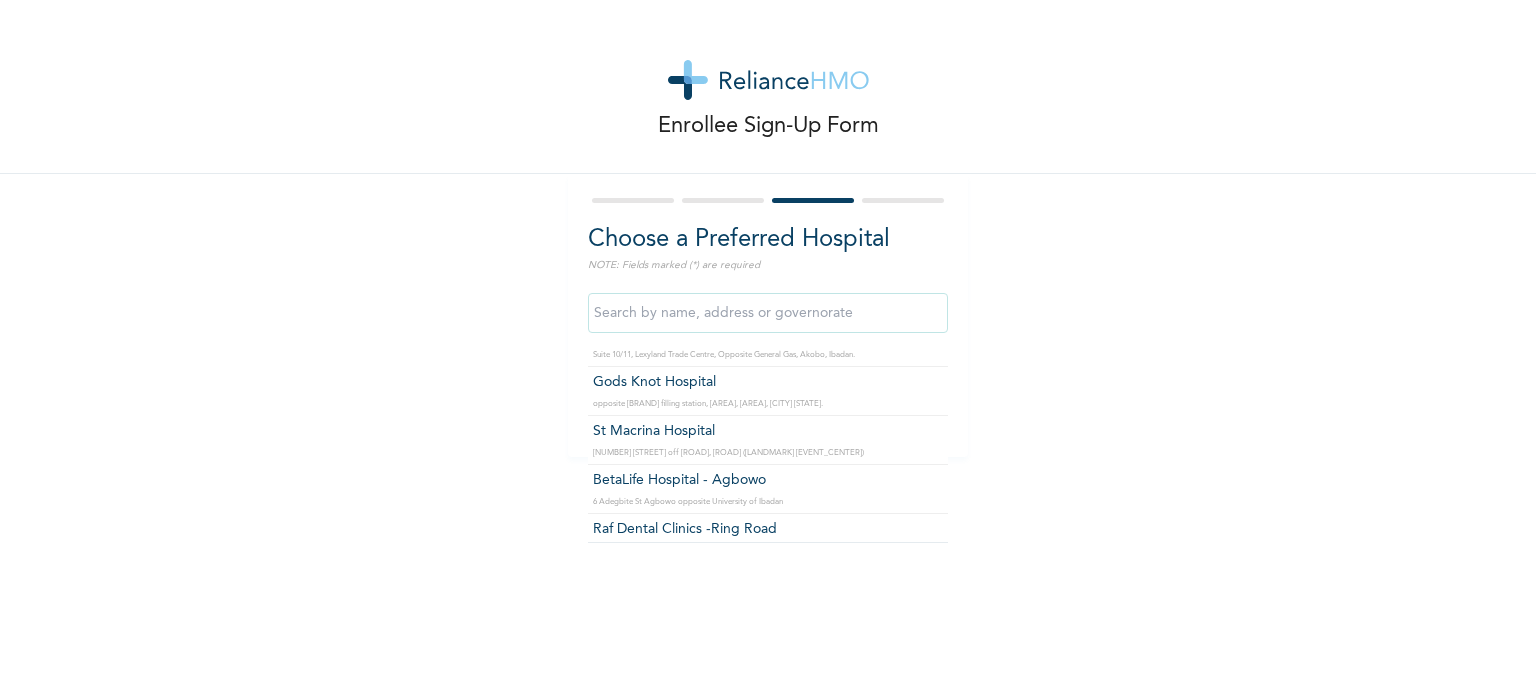 type on "Gods Knot Hospital" 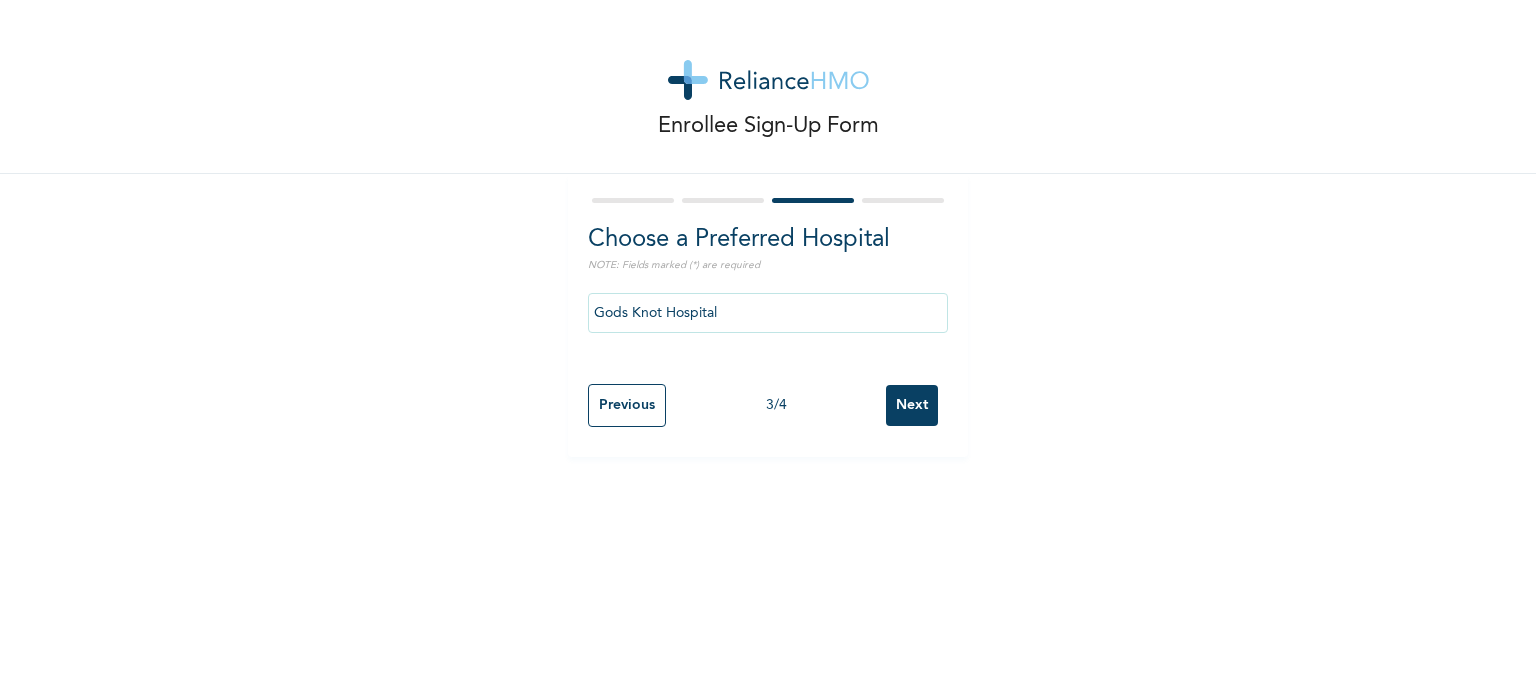 click on "Next" at bounding box center [912, 405] 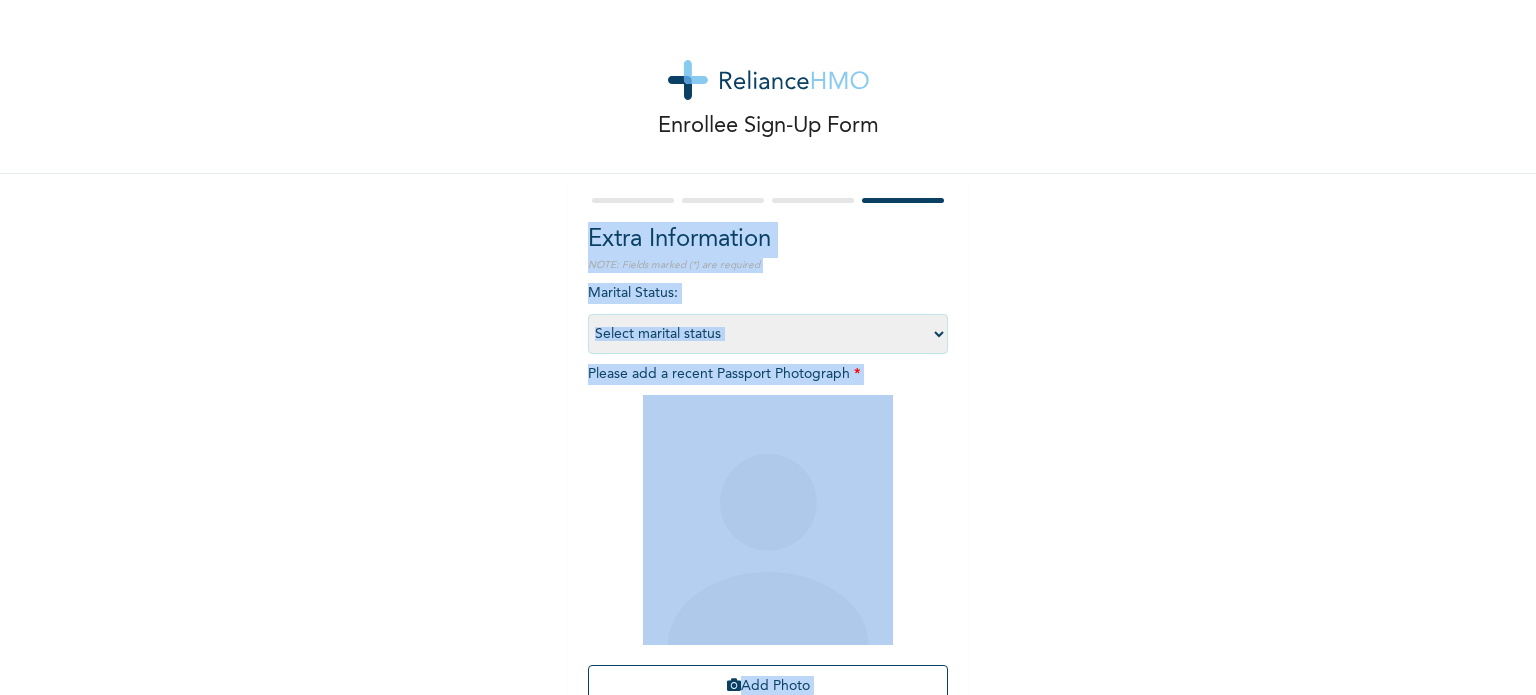 click at bounding box center (768, 520) 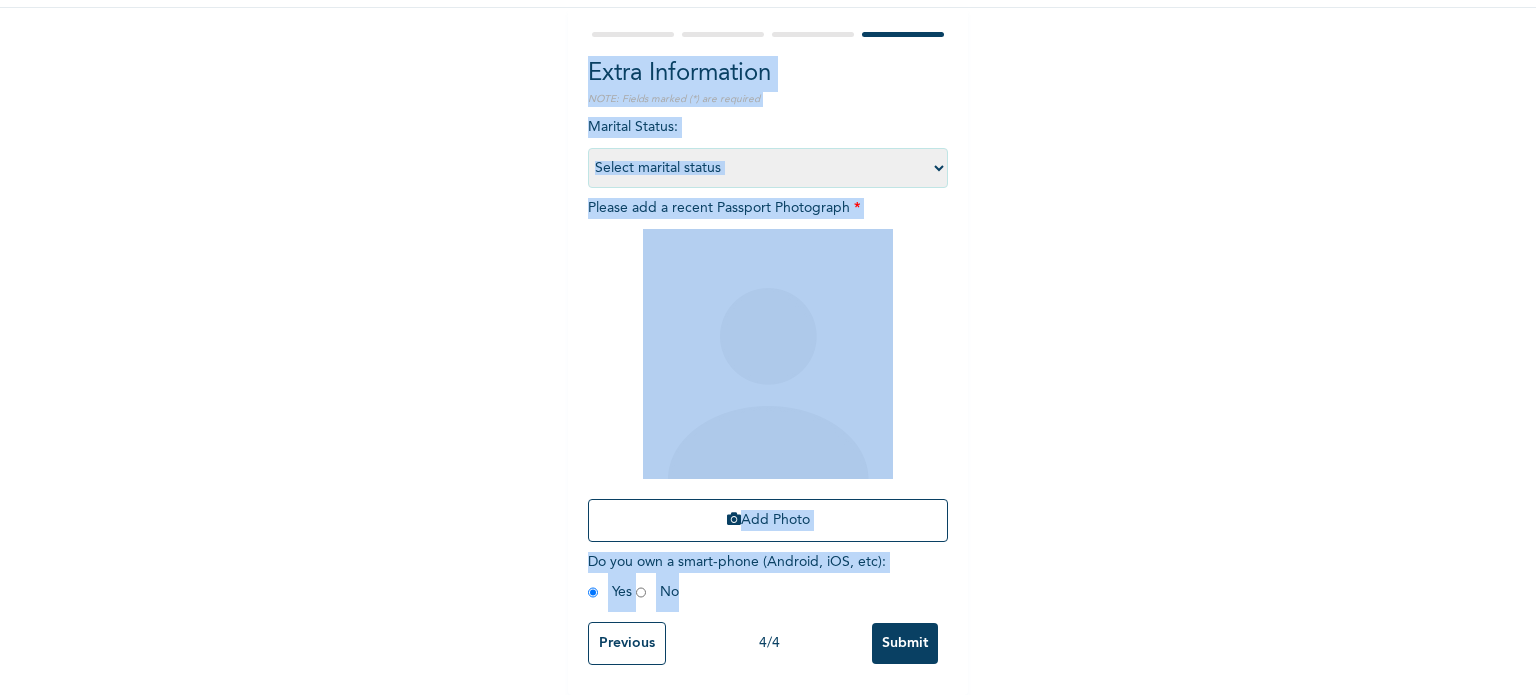scroll, scrollTop: 180, scrollLeft: 0, axis: vertical 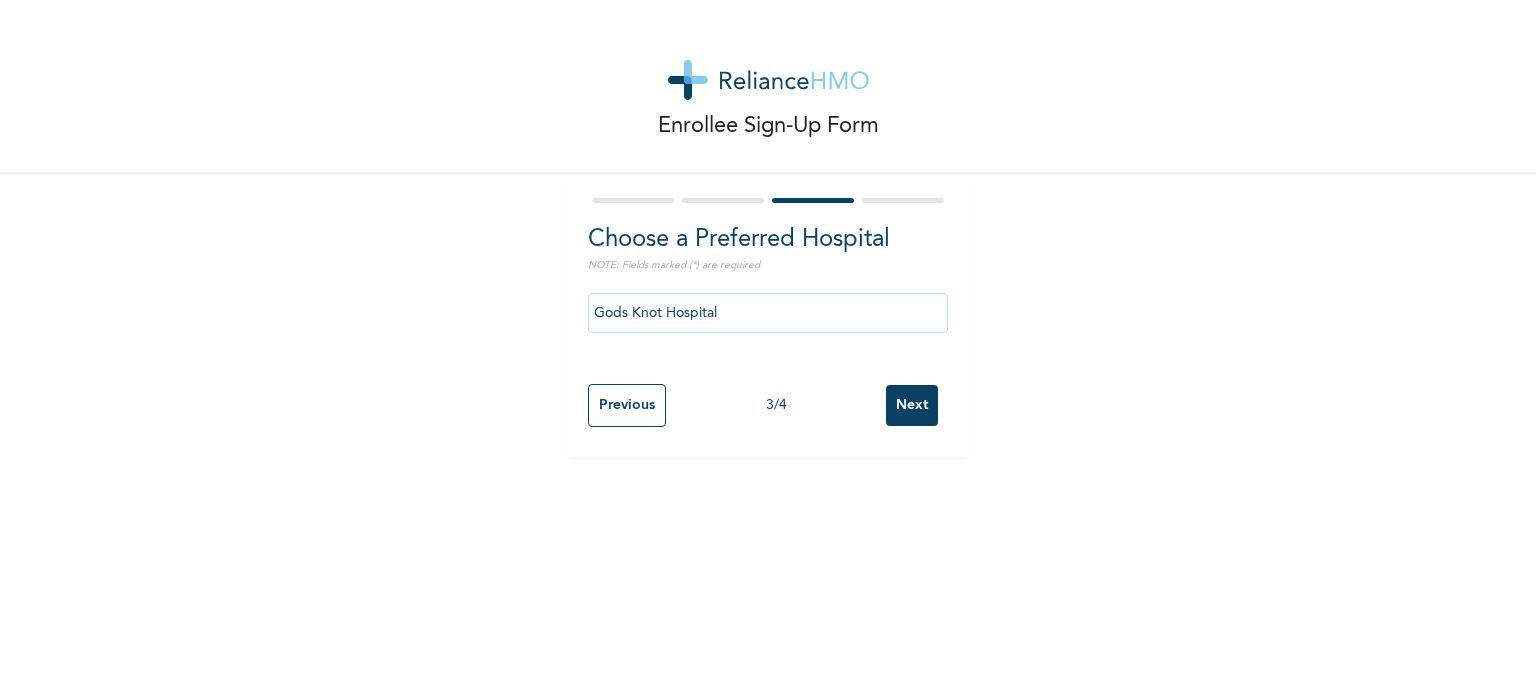 click on "Gods Knot Hospital" at bounding box center [768, 313] 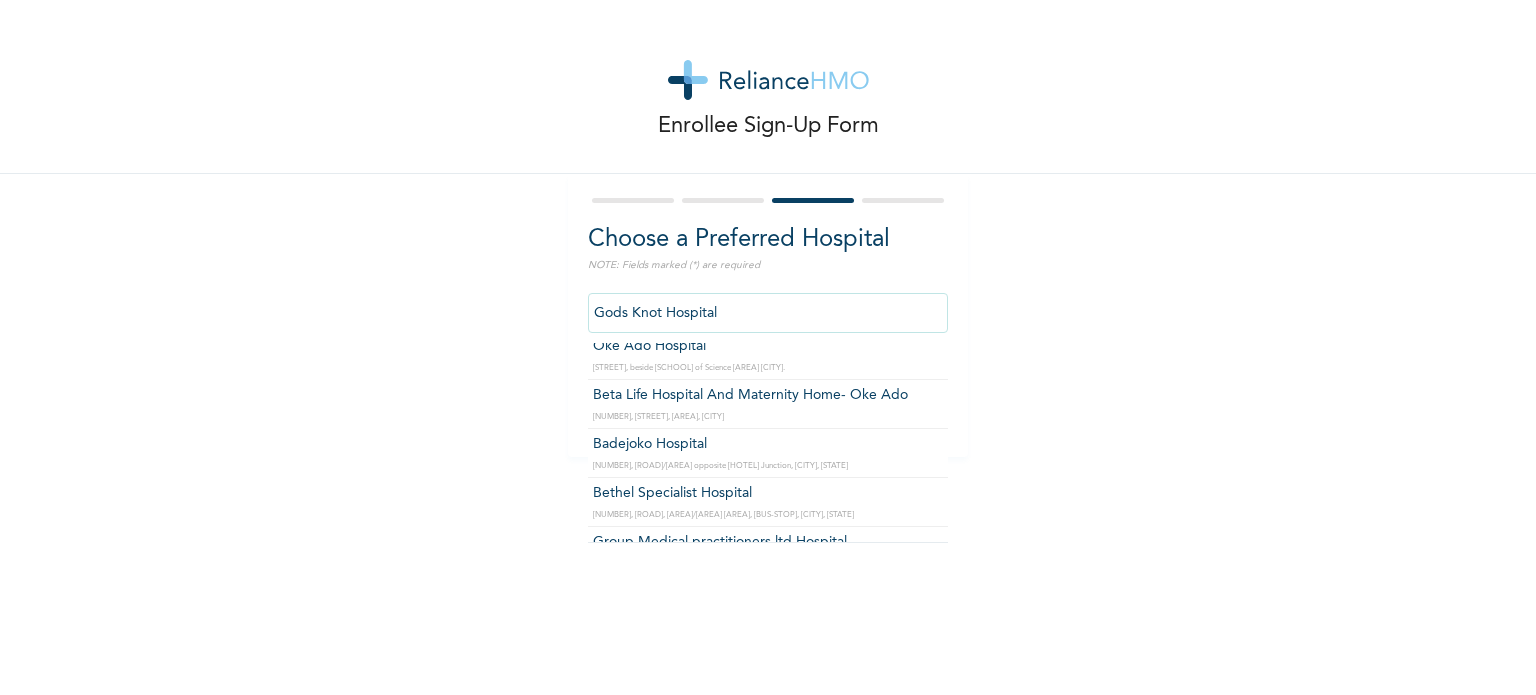 scroll, scrollTop: 0, scrollLeft: 0, axis: both 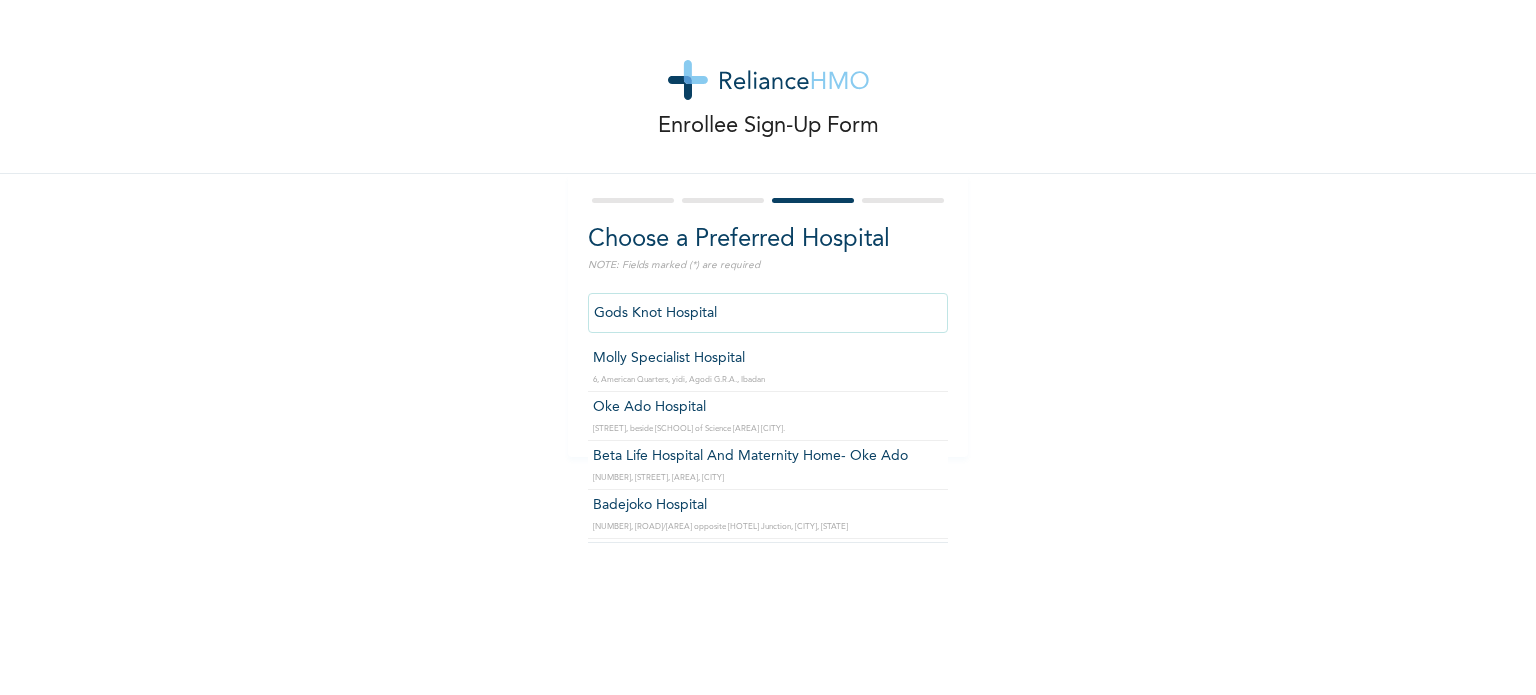 click on "Gods Knot Hospital" at bounding box center [768, 313] 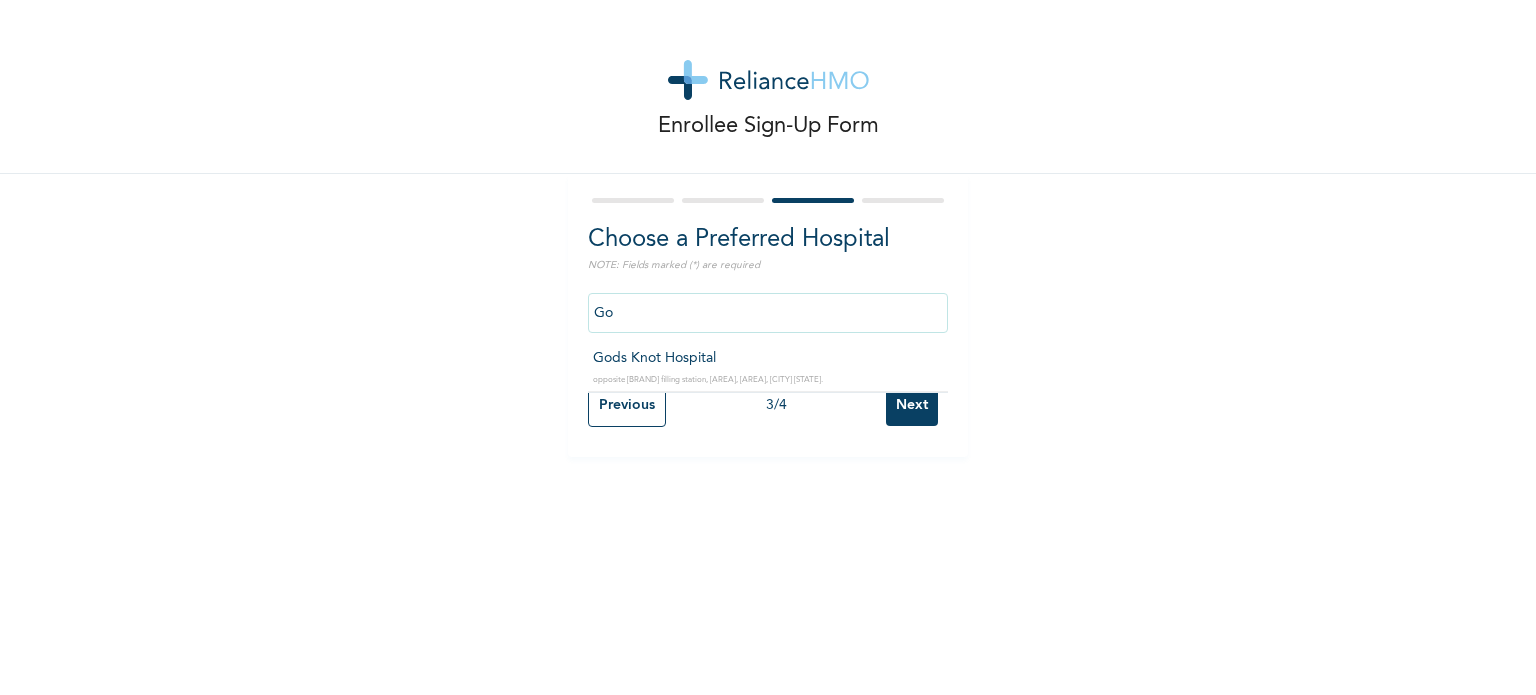 type on "G" 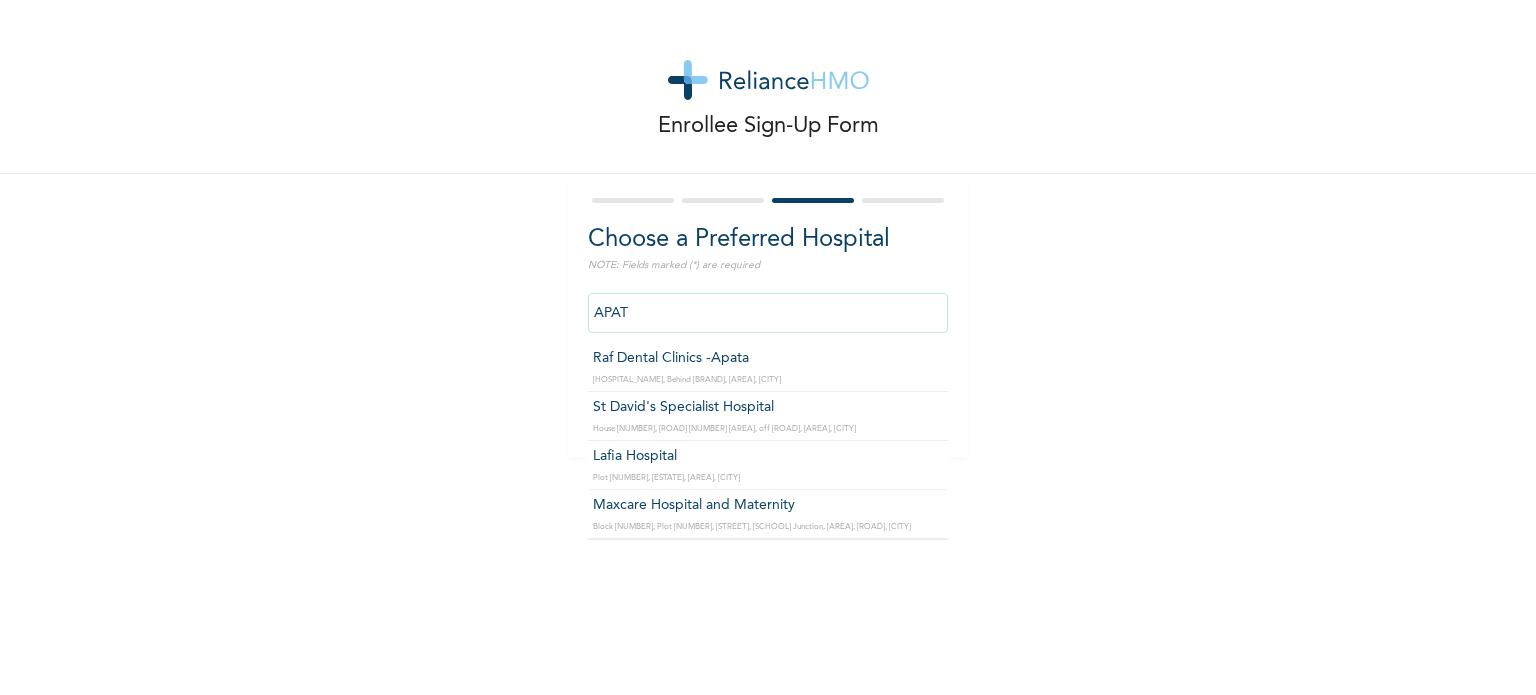 type on "APATA" 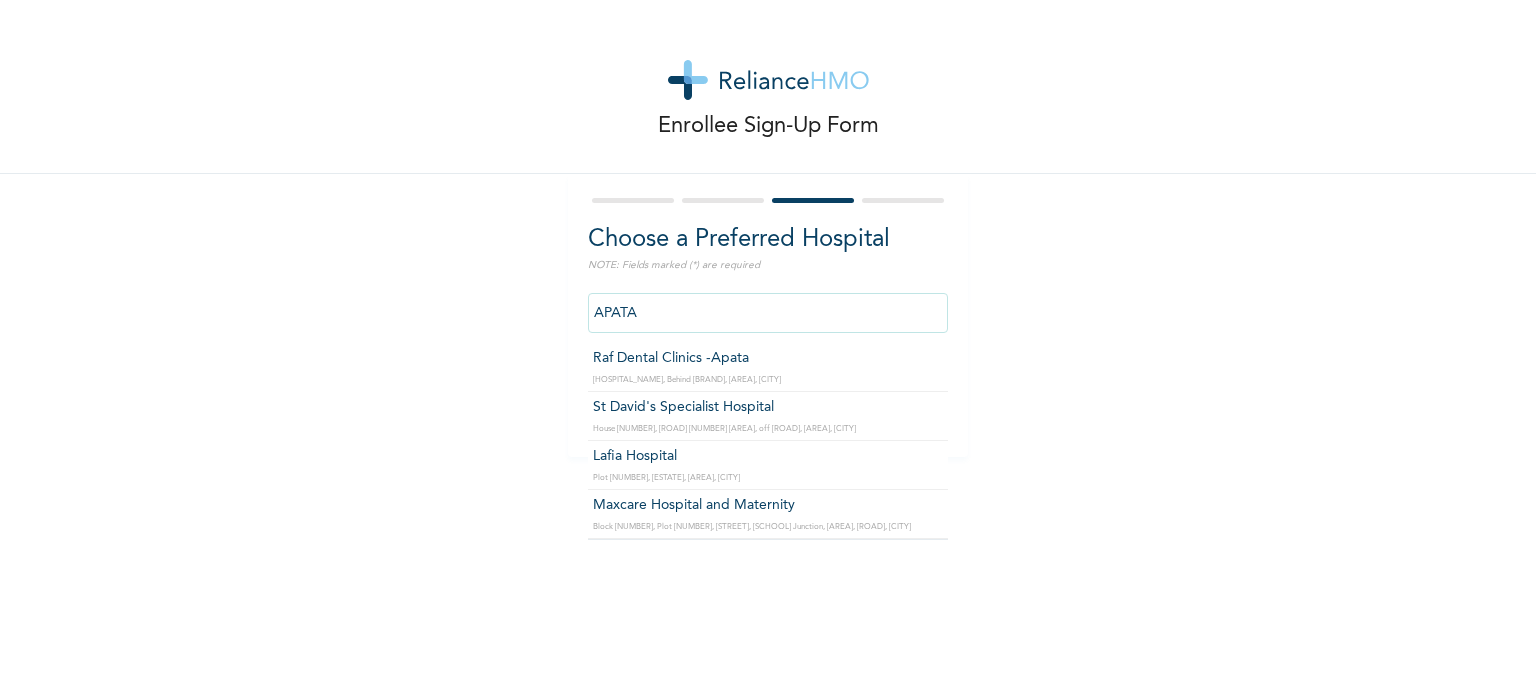 click on "Next" at bounding box center (912, 405) 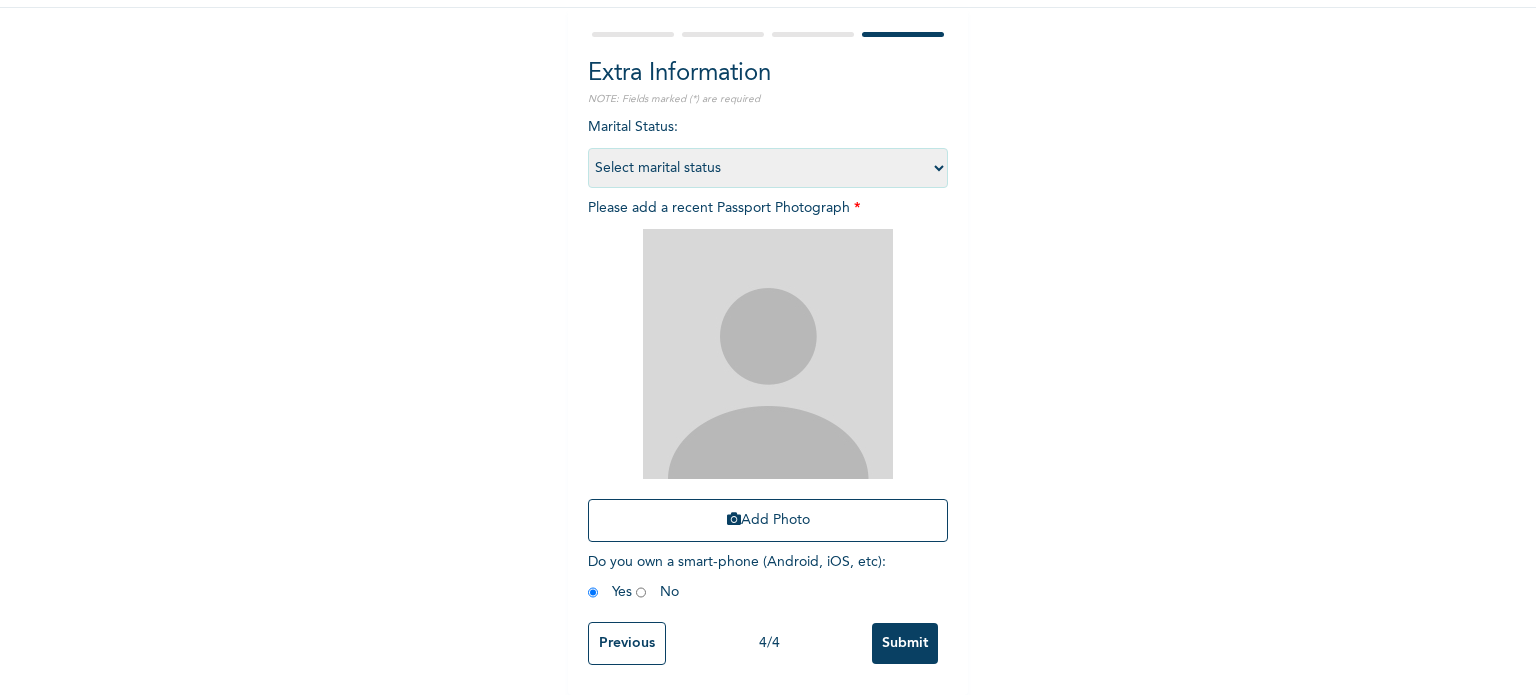 scroll, scrollTop: 180, scrollLeft: 0, axis: vertical 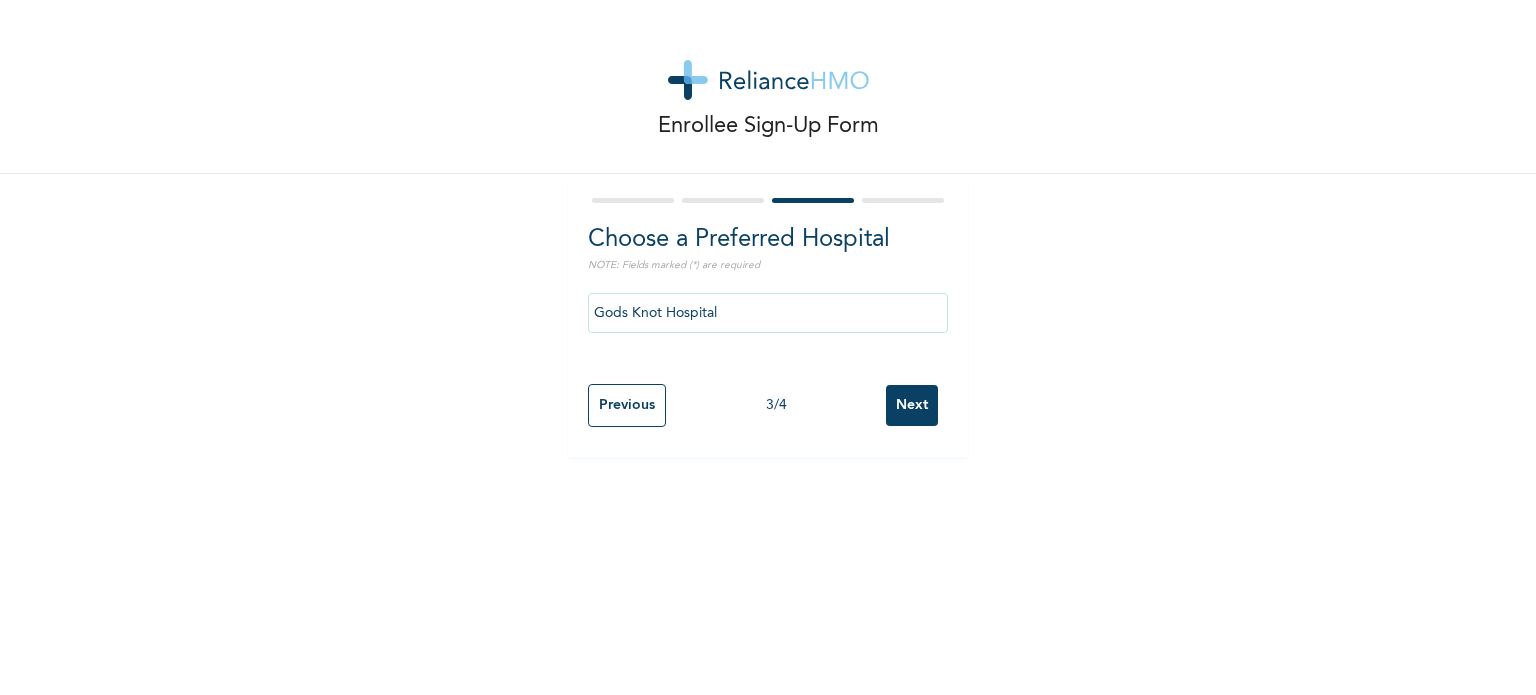 click on "Gods Knot Hospital" at bounding box center (768, 313) 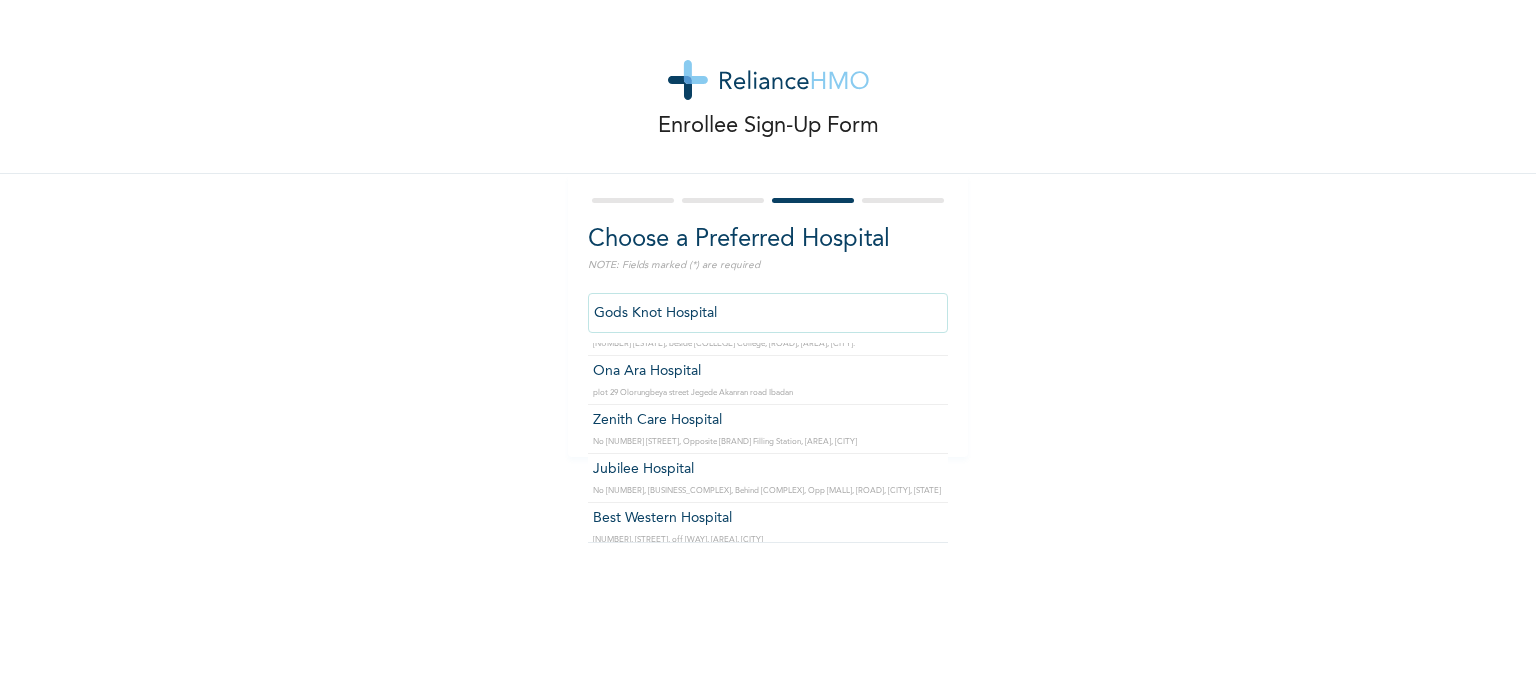 scroll, scrollTop: 2292, scrollLeft: 0, axis: vertical 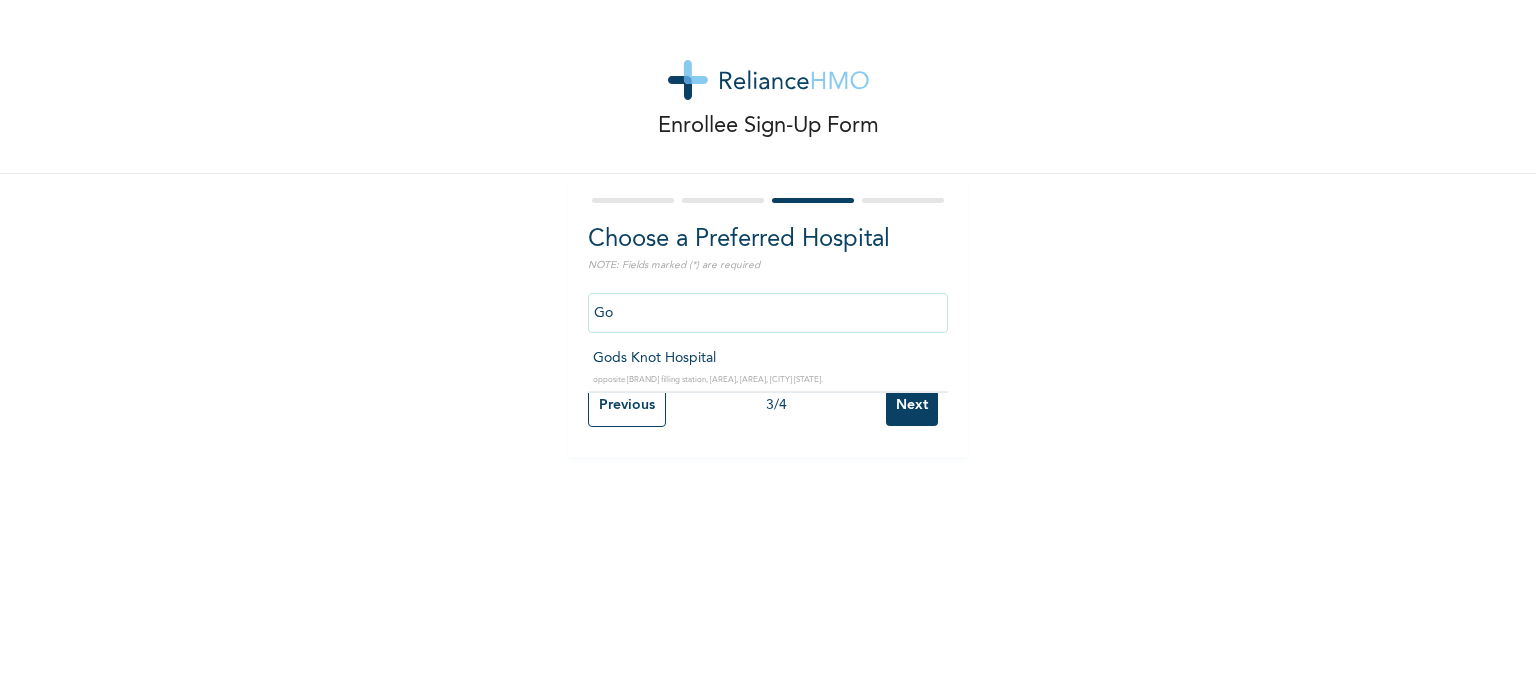 type on "G" 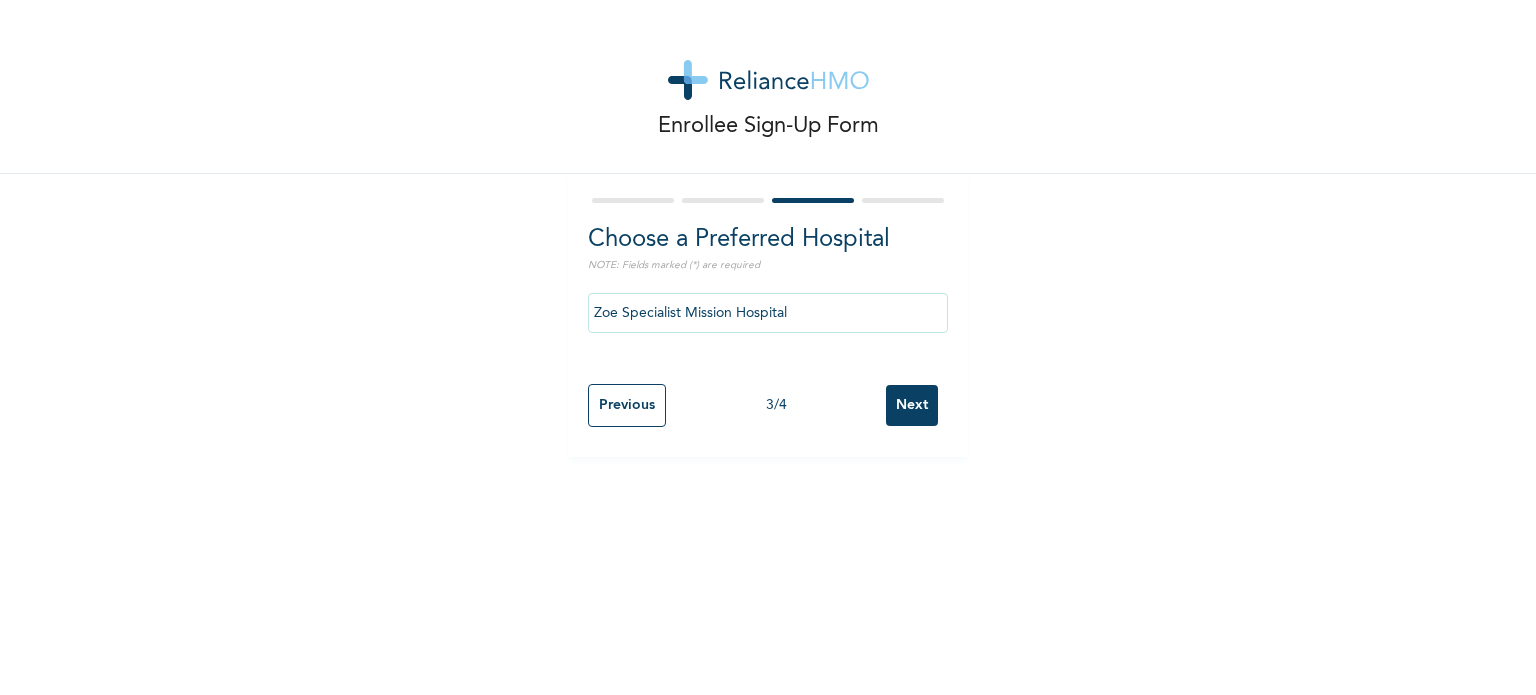 click on "Zoe Specialist Mission Hospital" at bounding box center (768, 313) 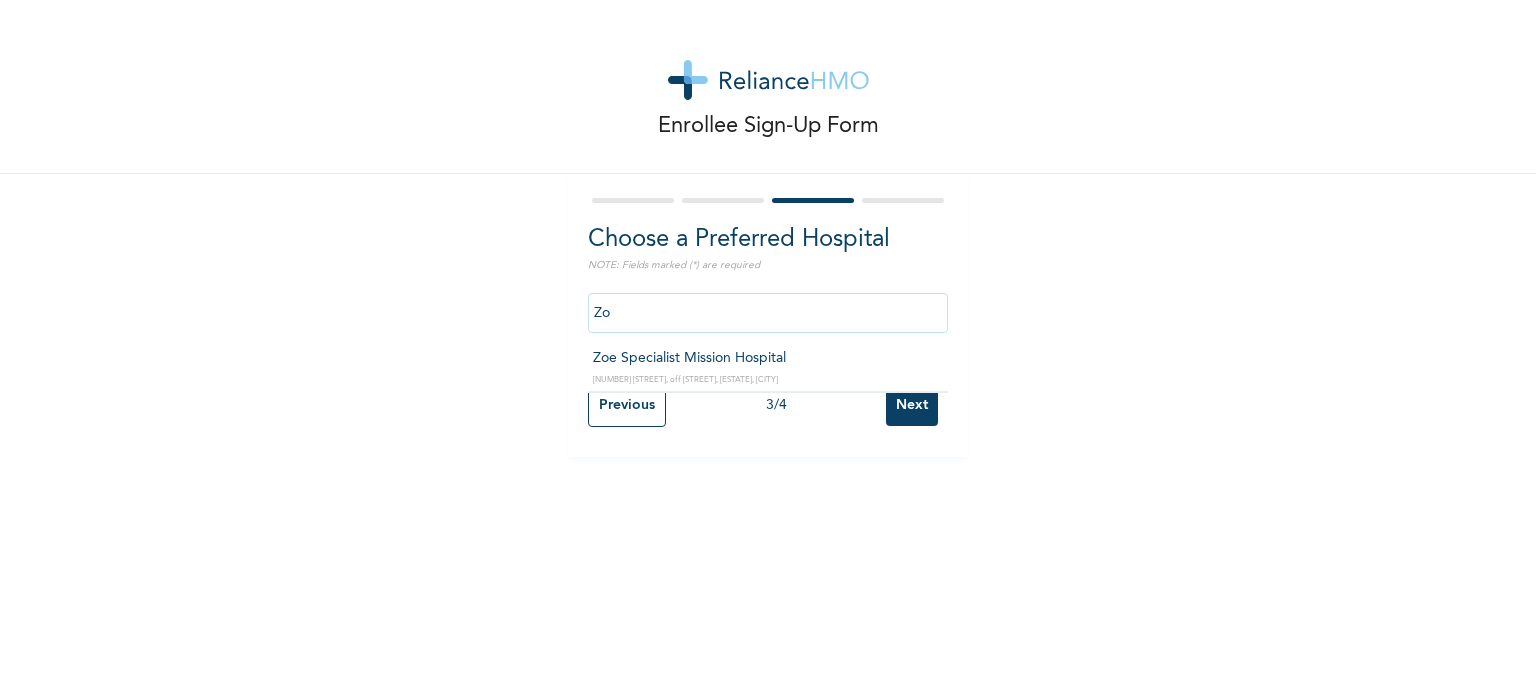 type on "Z" 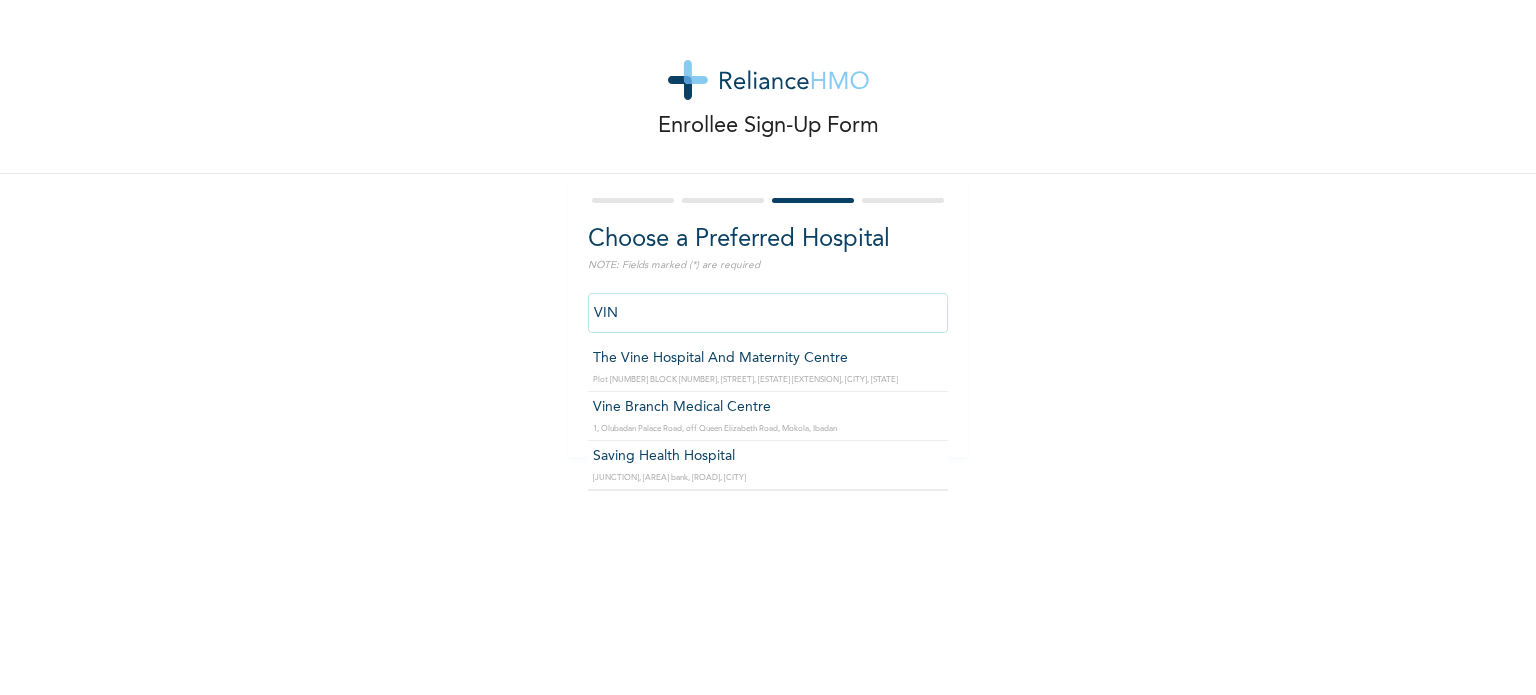 click on "VIN" at bounding box center [768, 313] 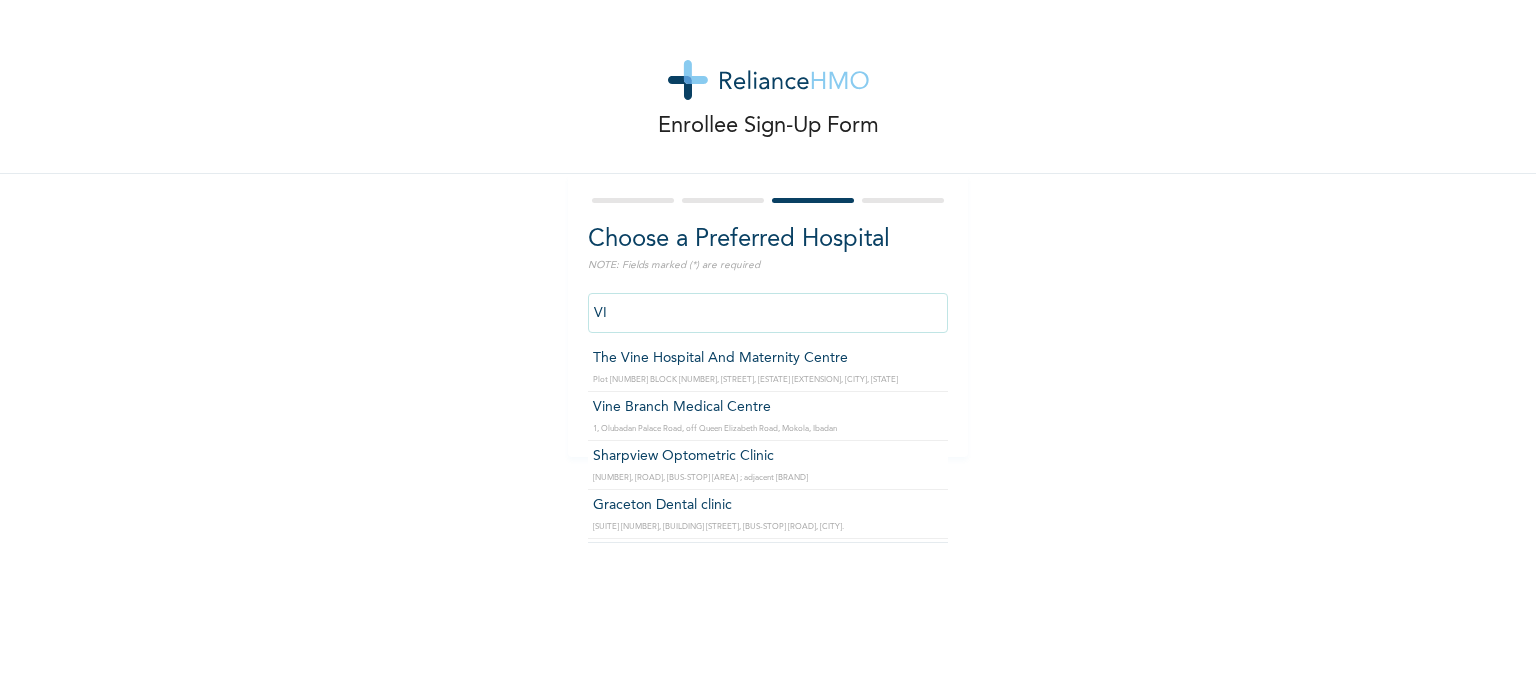type on "V" 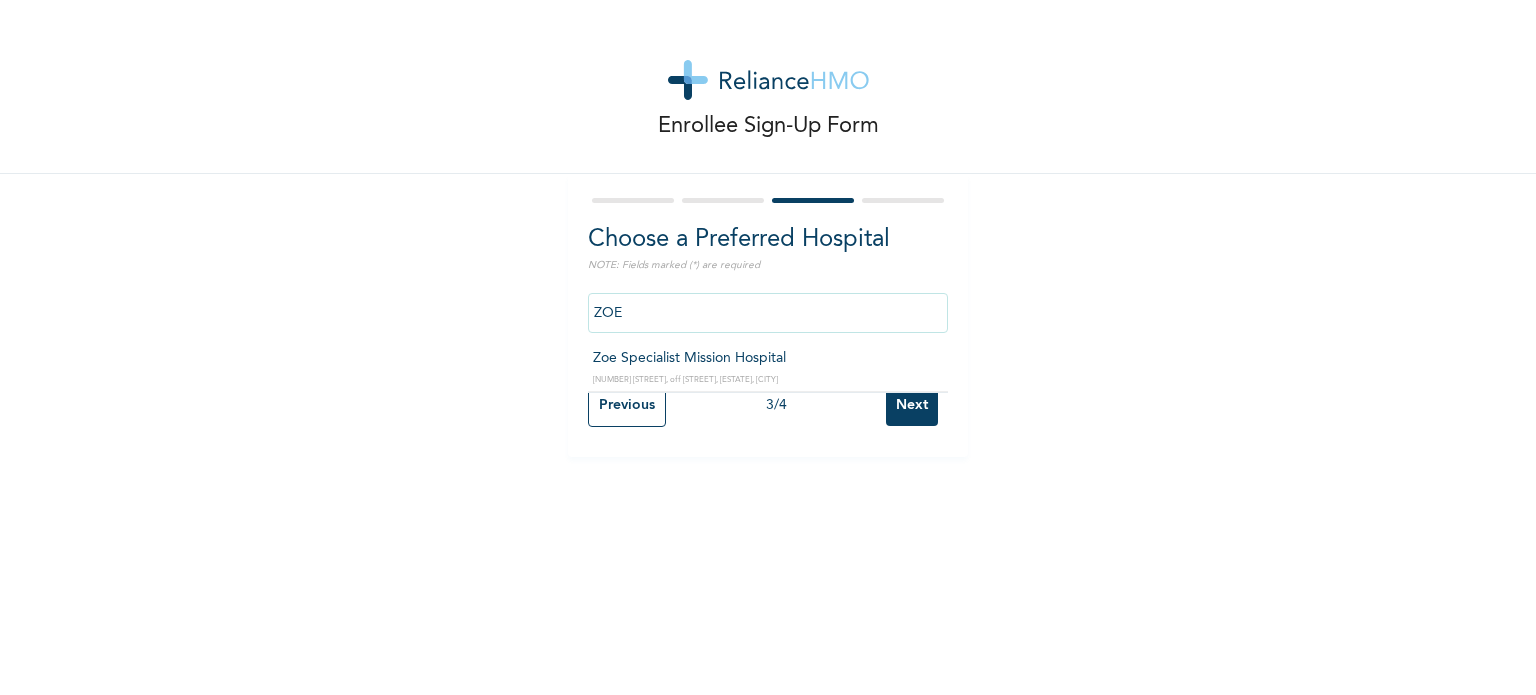 type on "Zoe Specialist Mission Hospital" 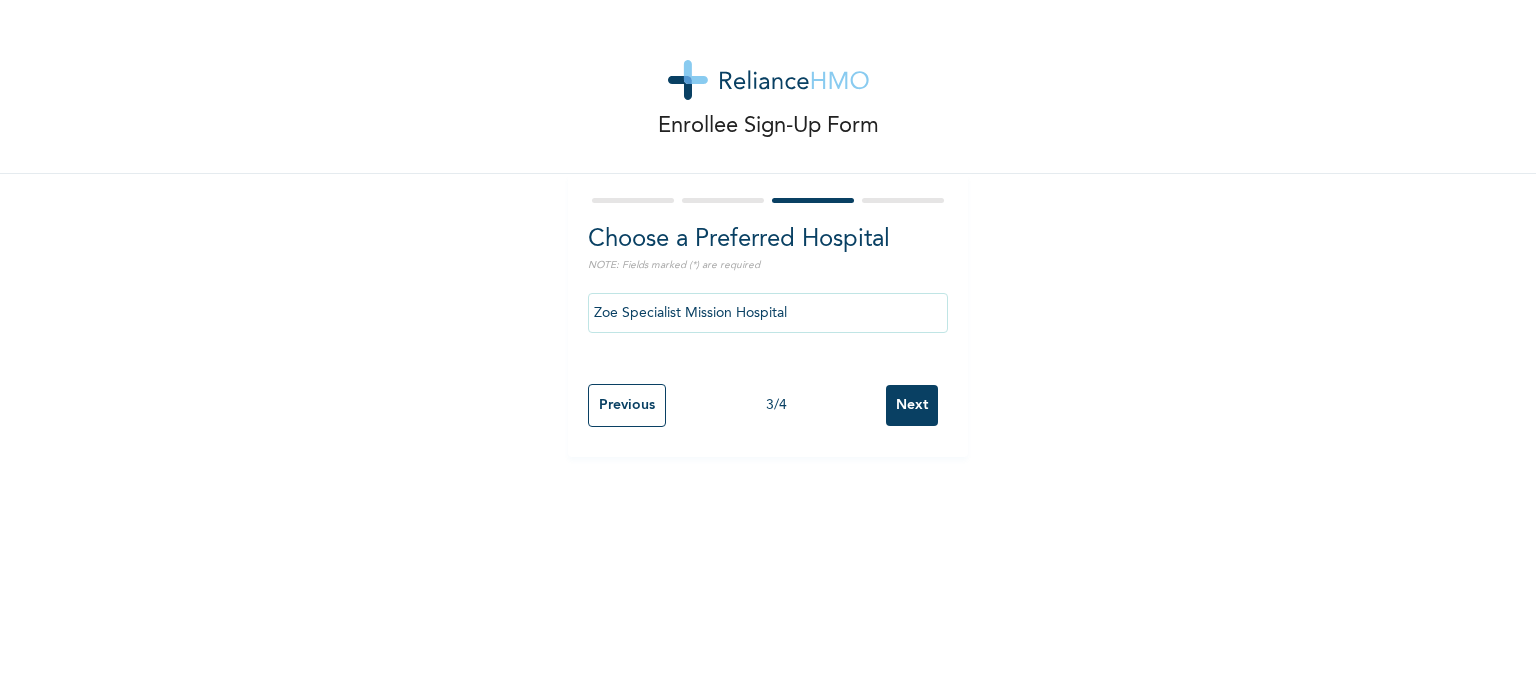 click on "Next" at bounding box center [912, 405] 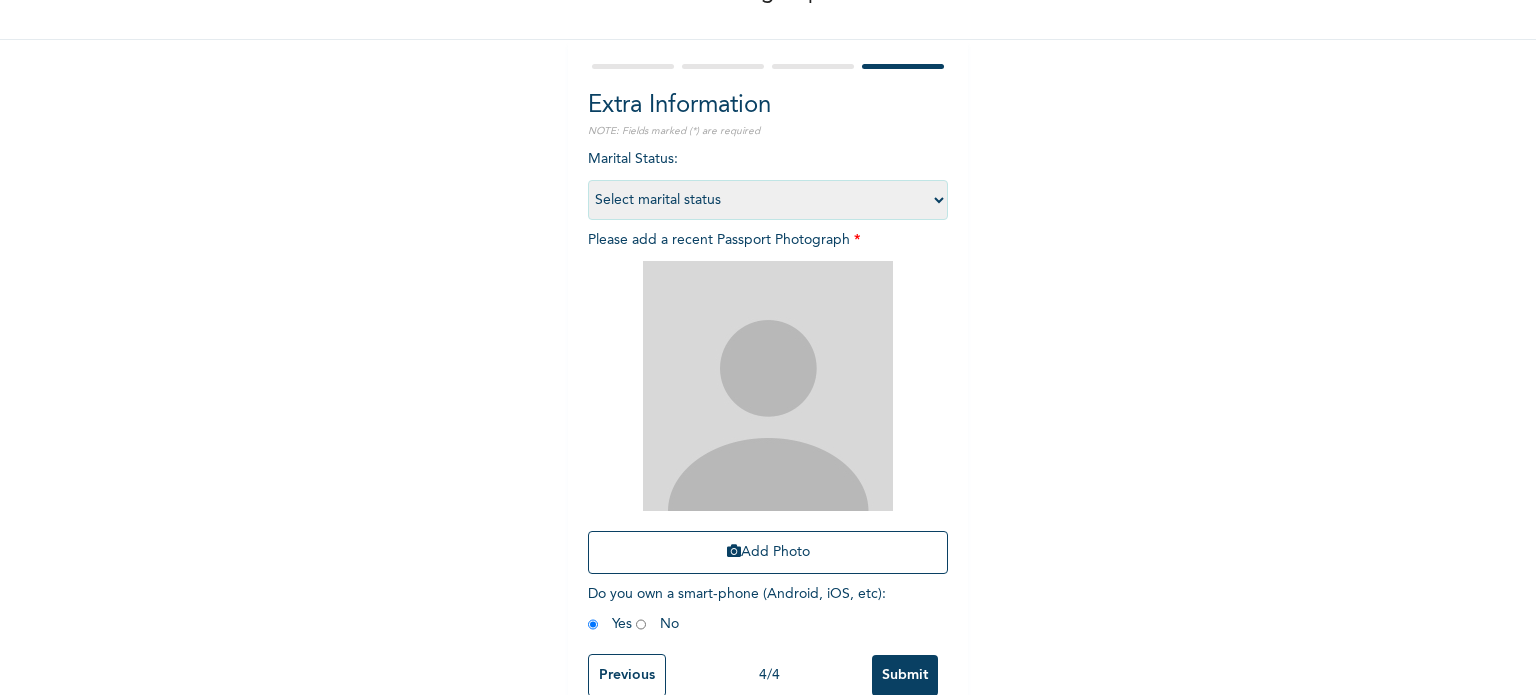 scroll, scrollTop: 136, scrollLeft: 0, axis: vertical 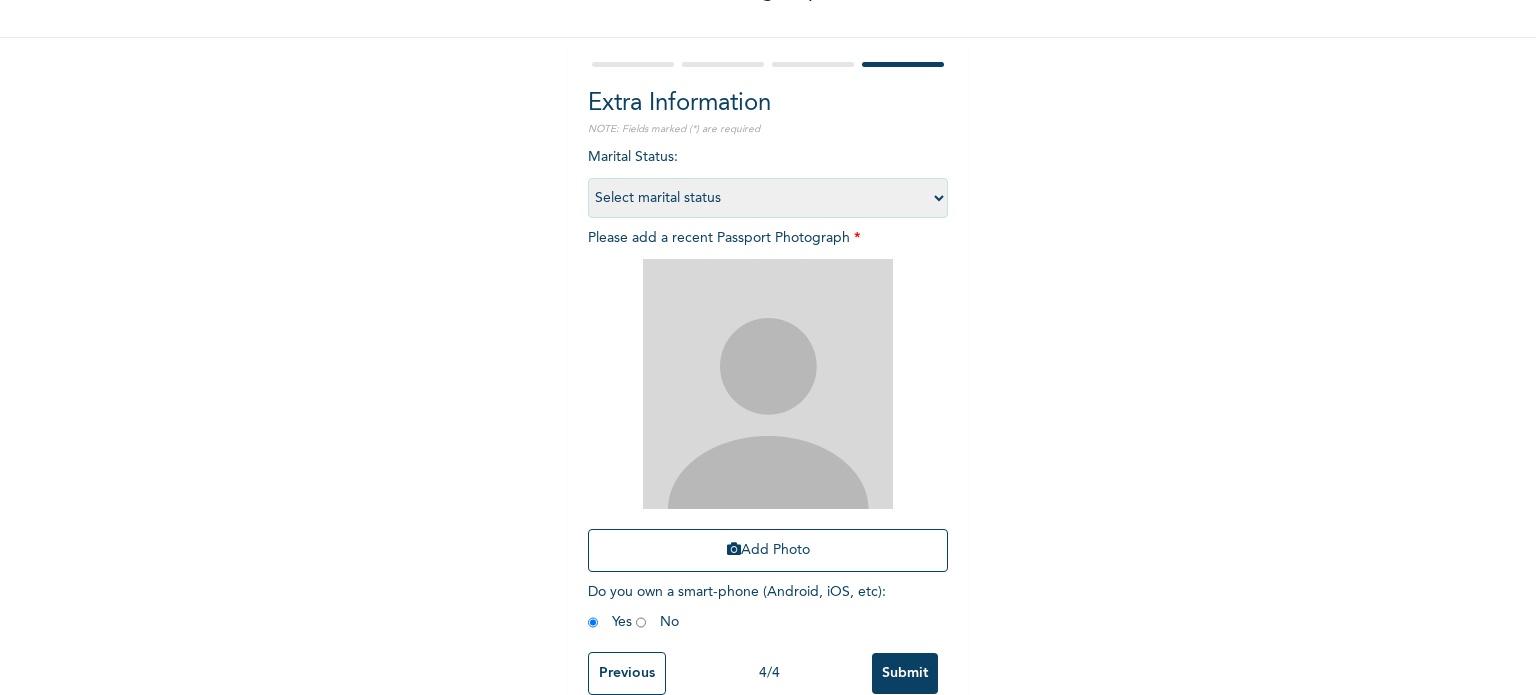 click on "Select marital status Single Married Divorced Widow/Widower" at bounding box center [768, 198] 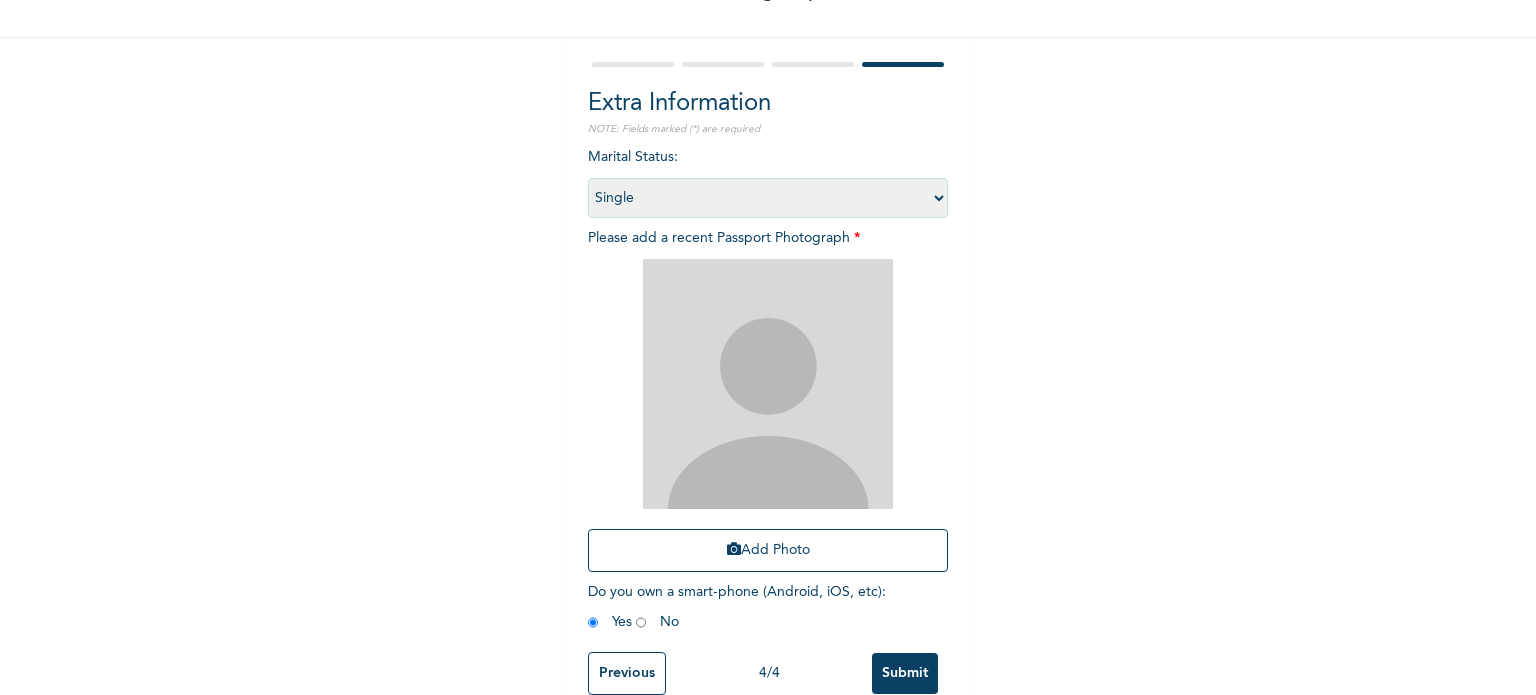 click on "Select marital status Single Married Divorced Widow/Widower" at bounding box center [768, 198] 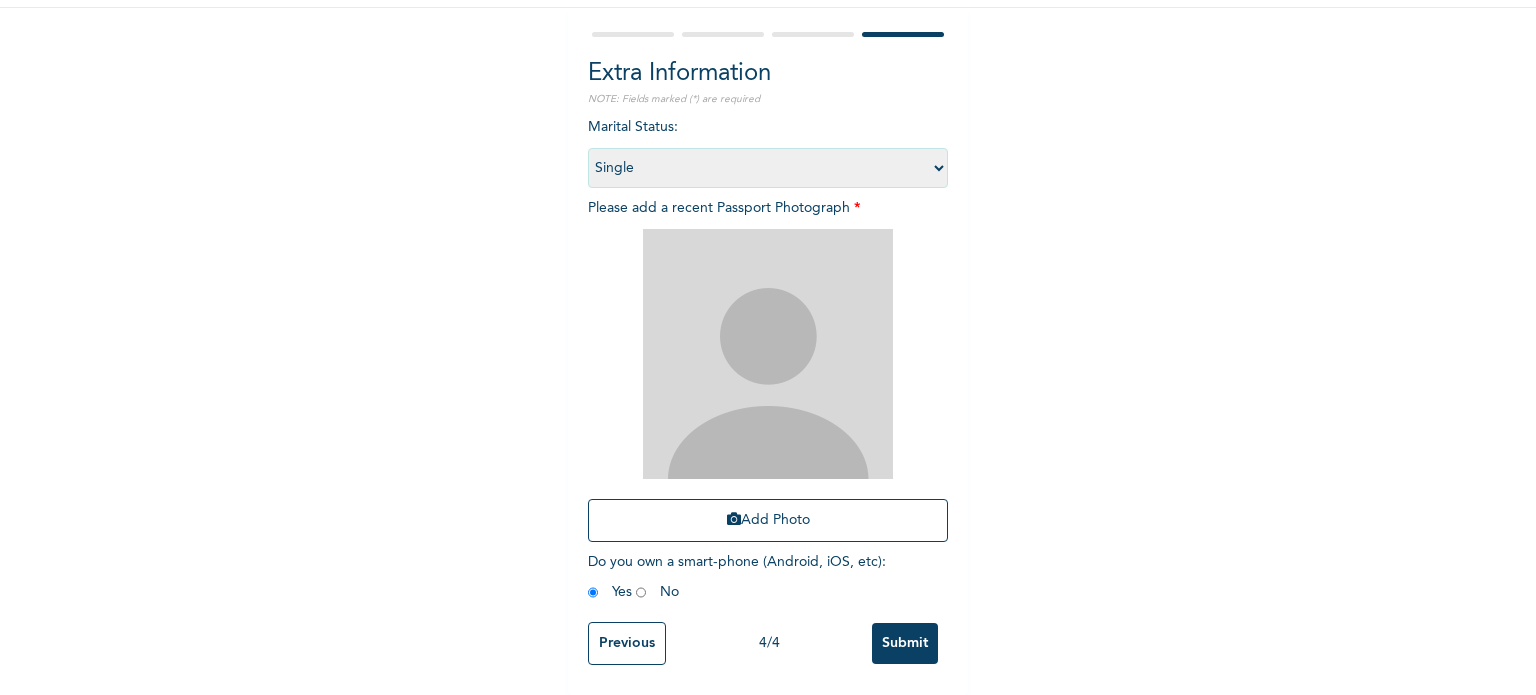 scroll, scrollTop: 180, scrollLeft: 0, axis: vertical 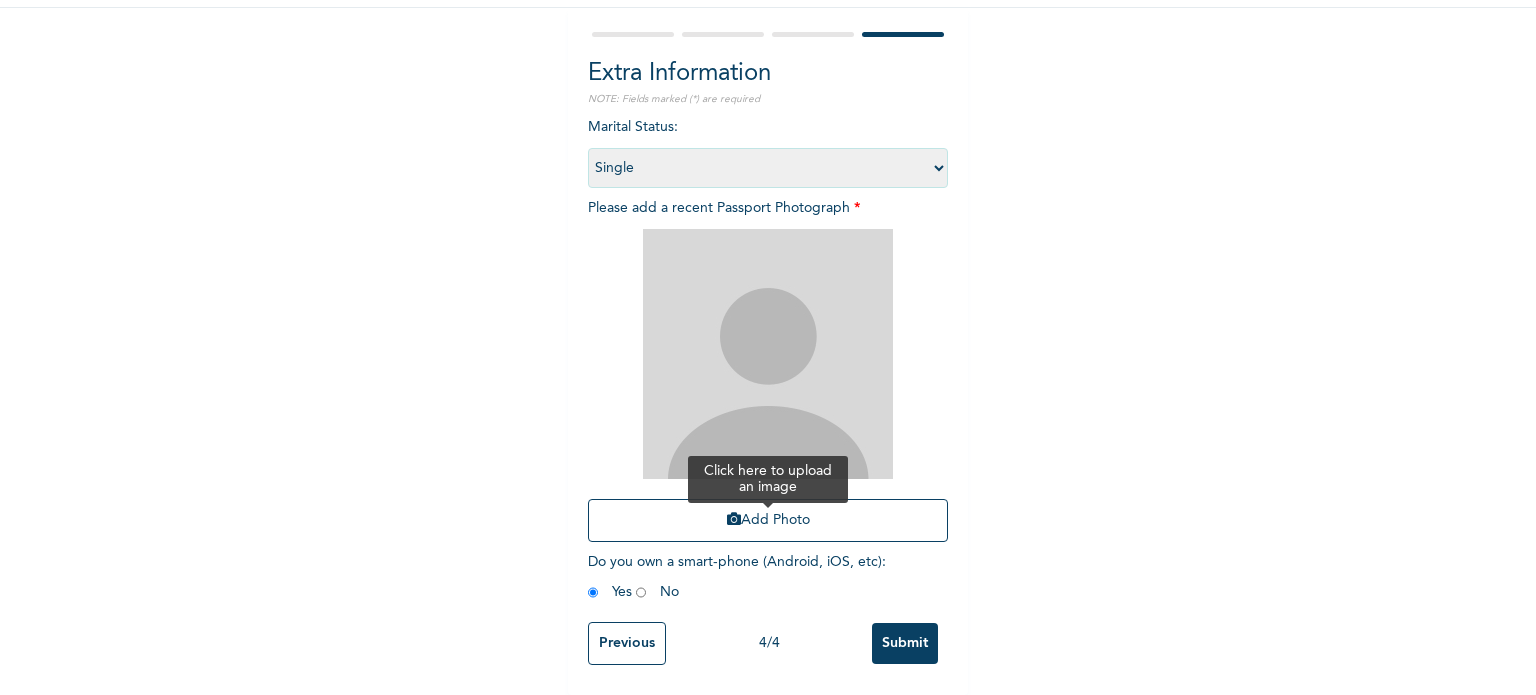 click on "Add Photo" at bounding box center [768, 520] 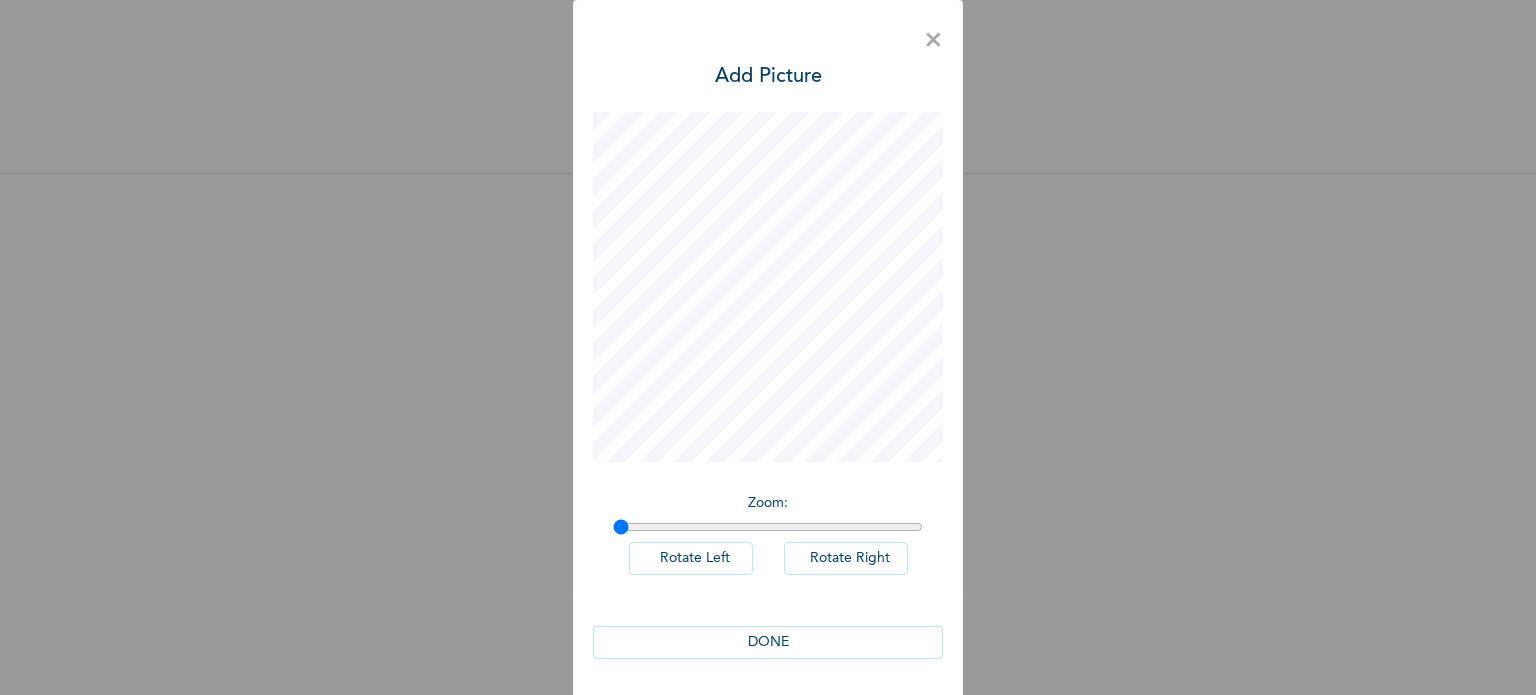 click on "DONE" at bounding box center (768, 642) 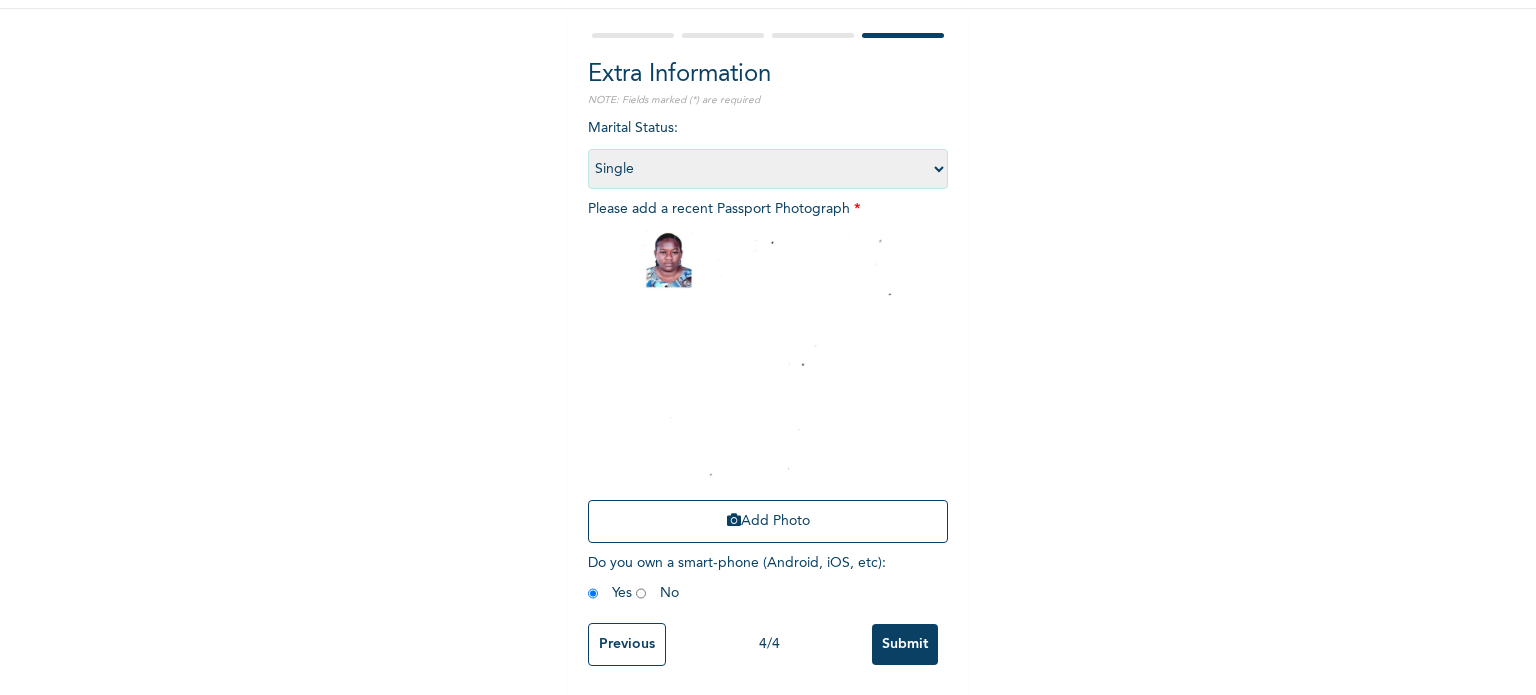 scroll, scrollTop: 180, scrollLeft: 0, axis: vertical 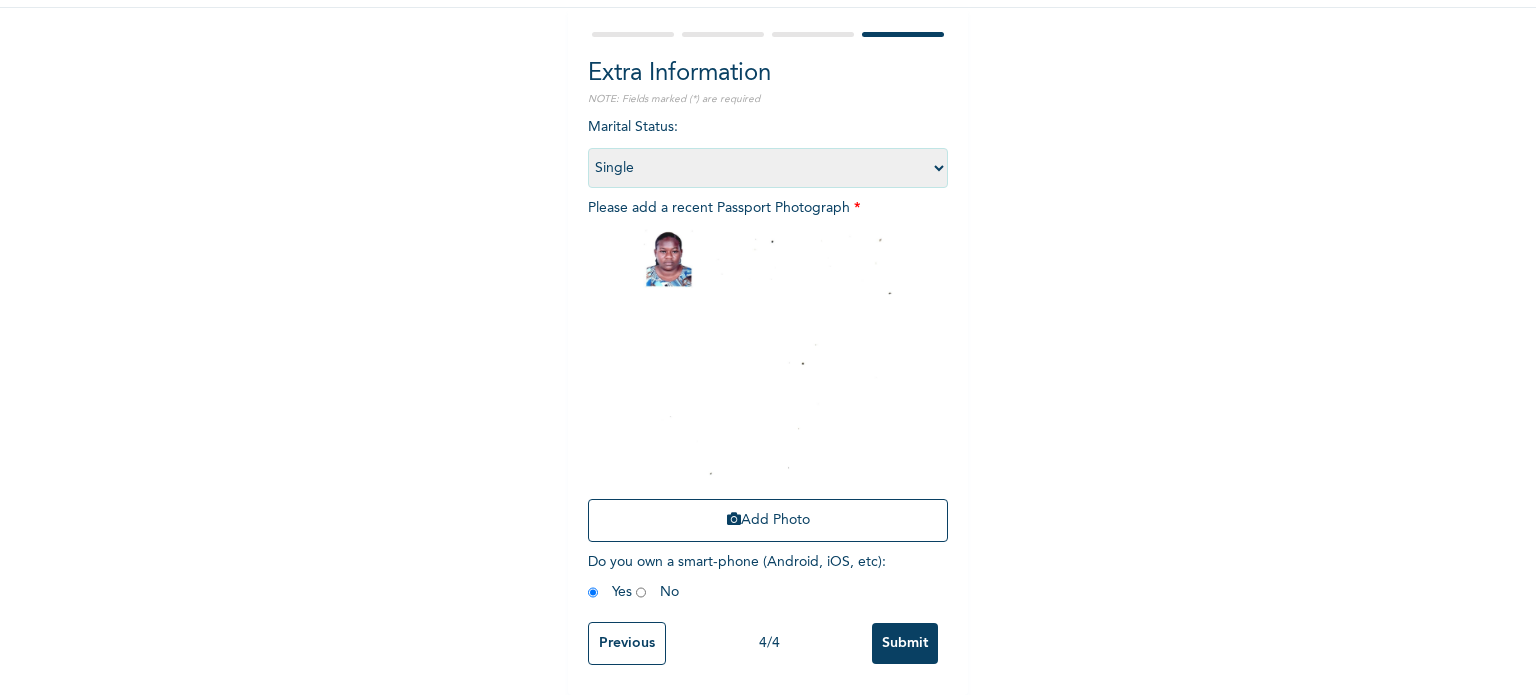 click on "Previous" at bounding box center (627, 643) 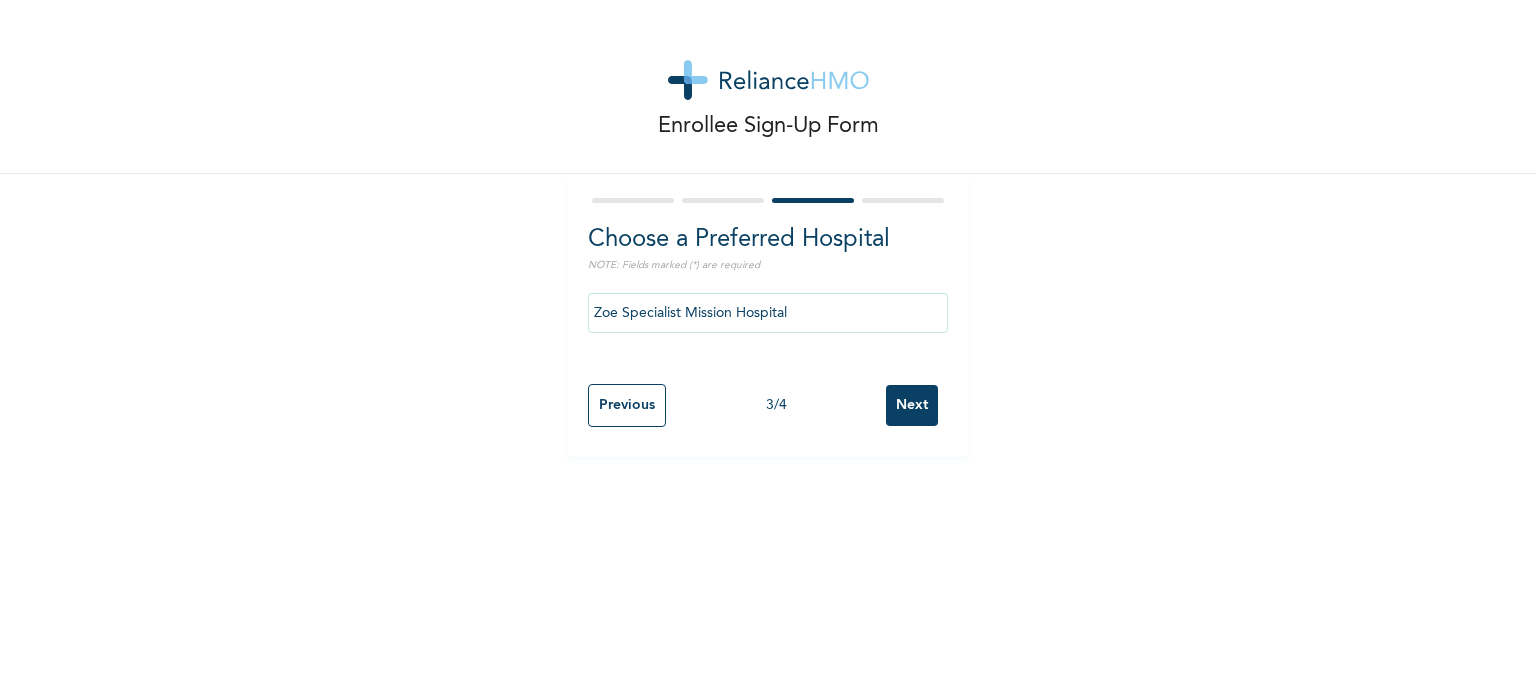 scroll, scrollTop: 0, scrollLeft: 0, axis: both 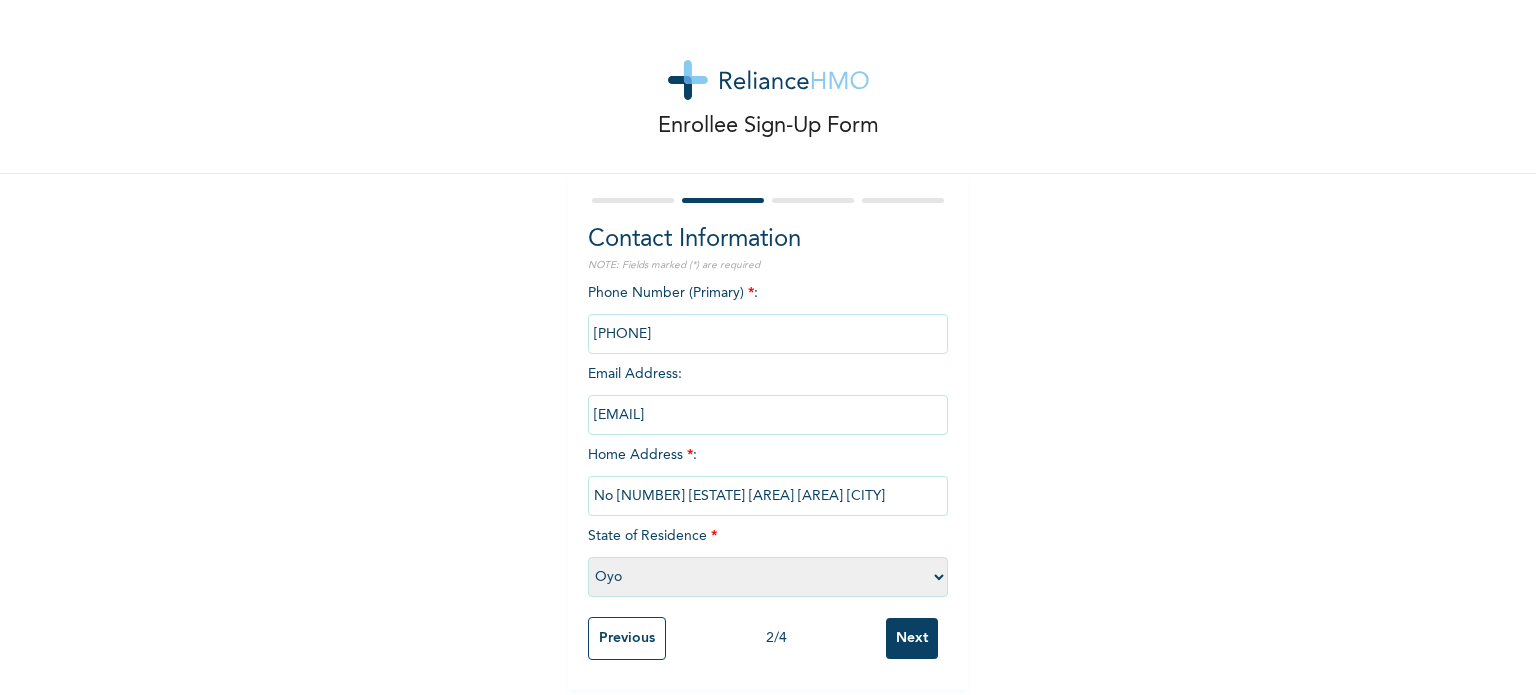 click on "Previous" at bounding box center [627, 638] 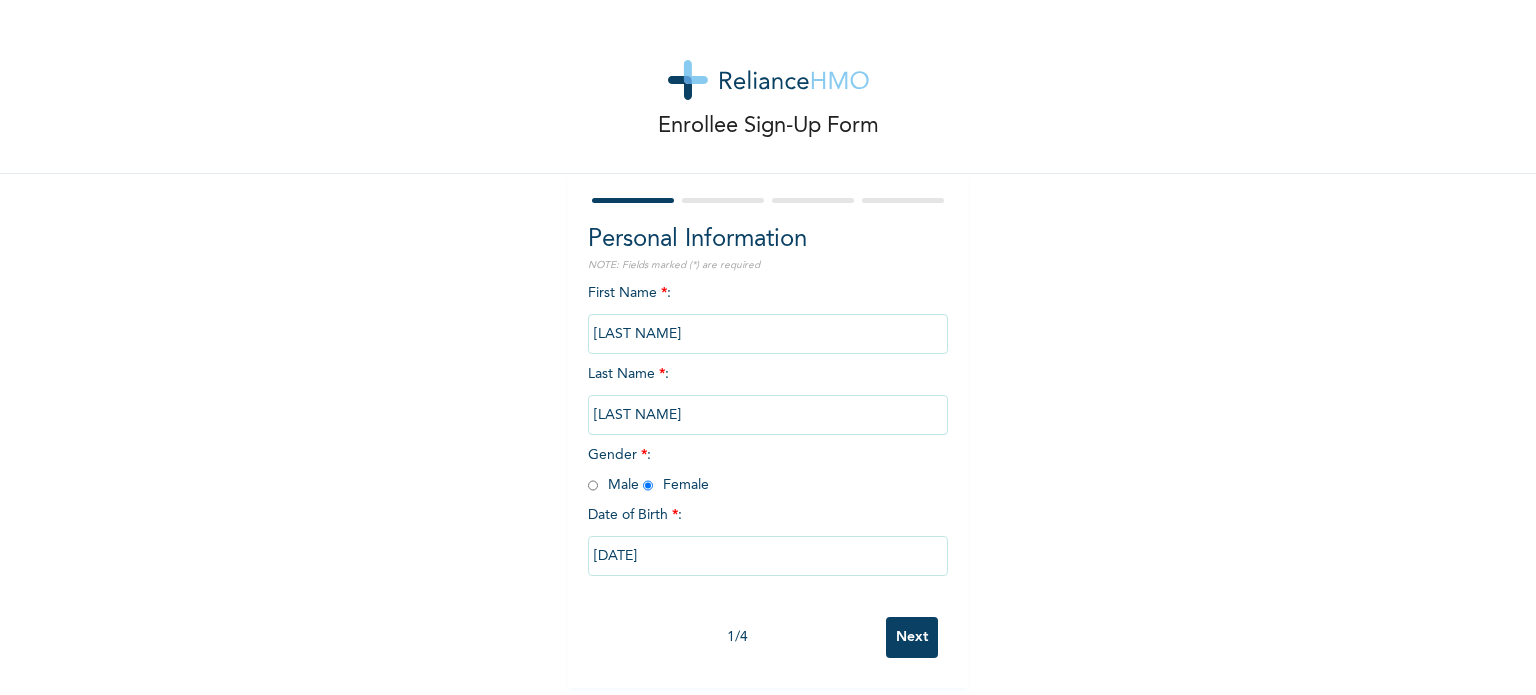 click on "Next" at bounding box center (912, 637) 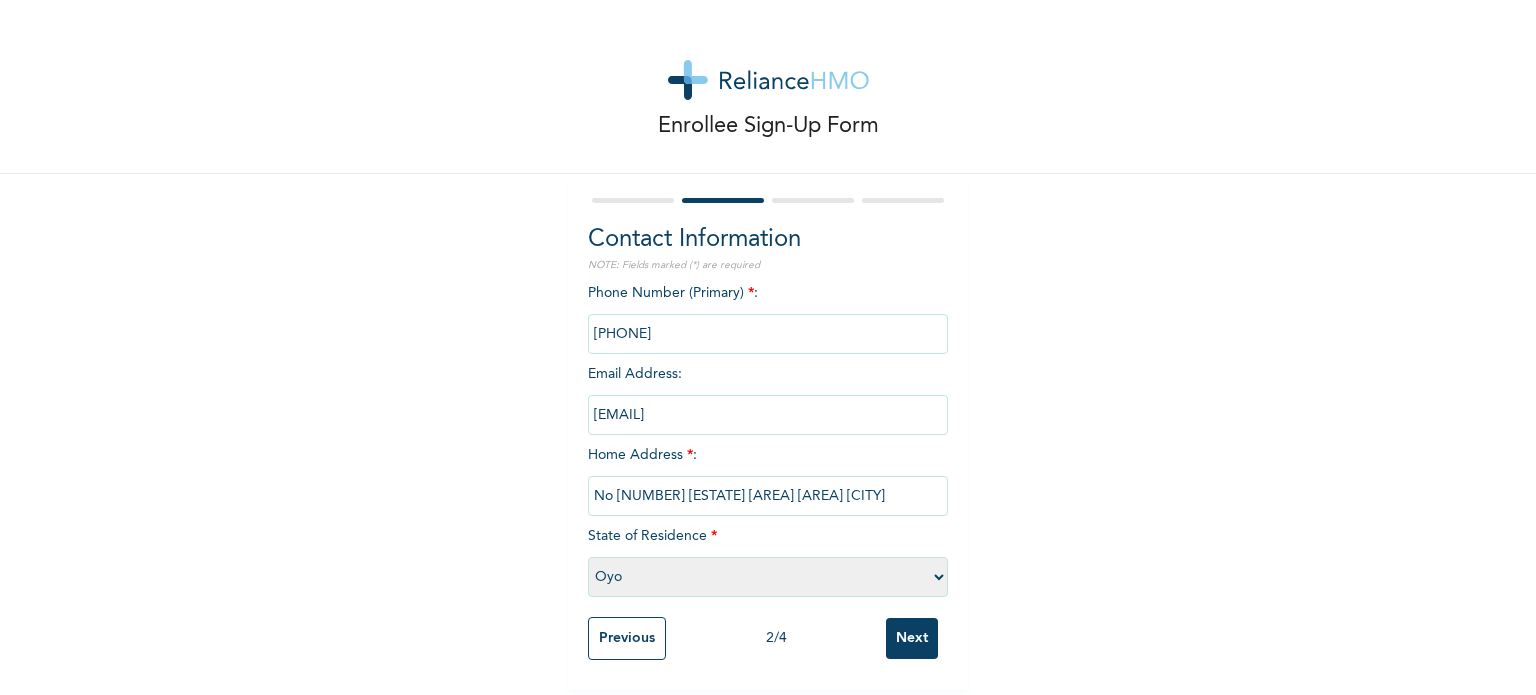 click on "Next" at bounding box center [912, 638] 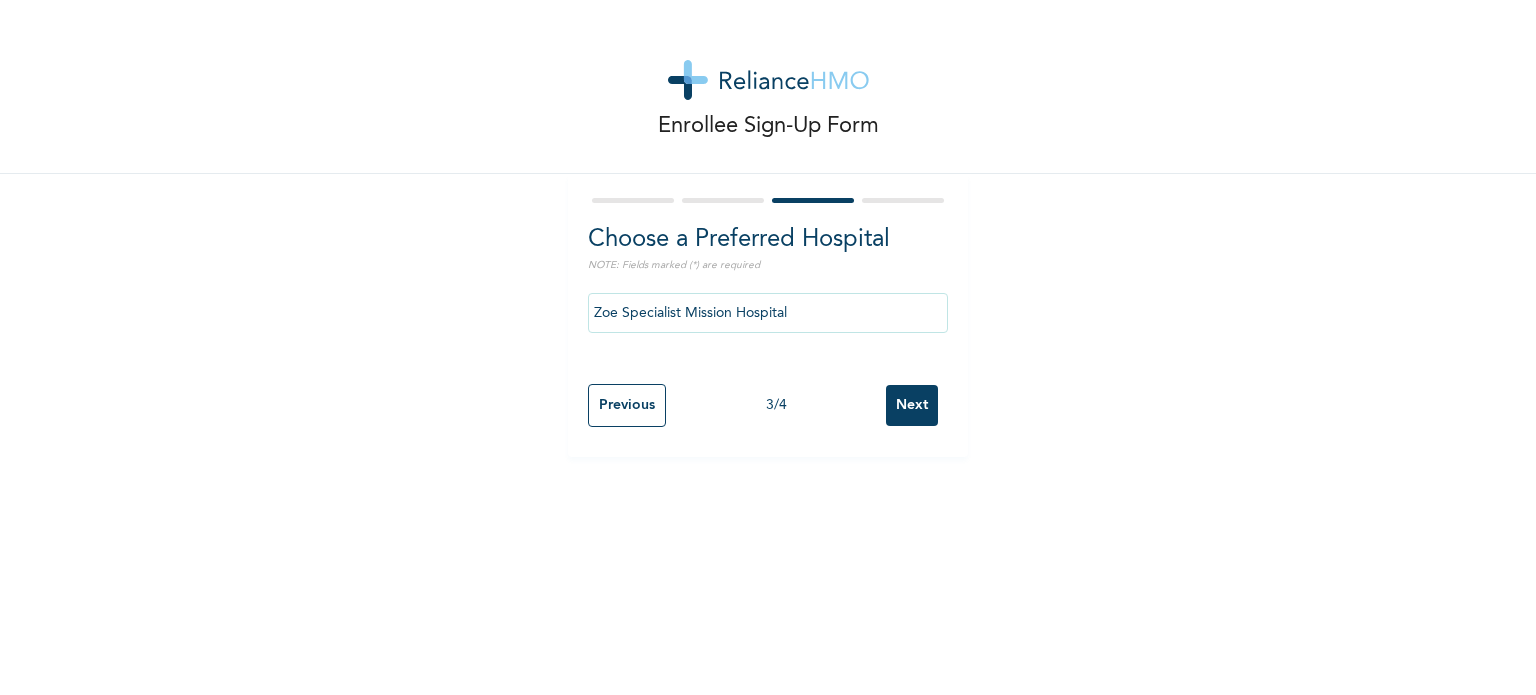 click on "Next" at bounding box center (912, 405) 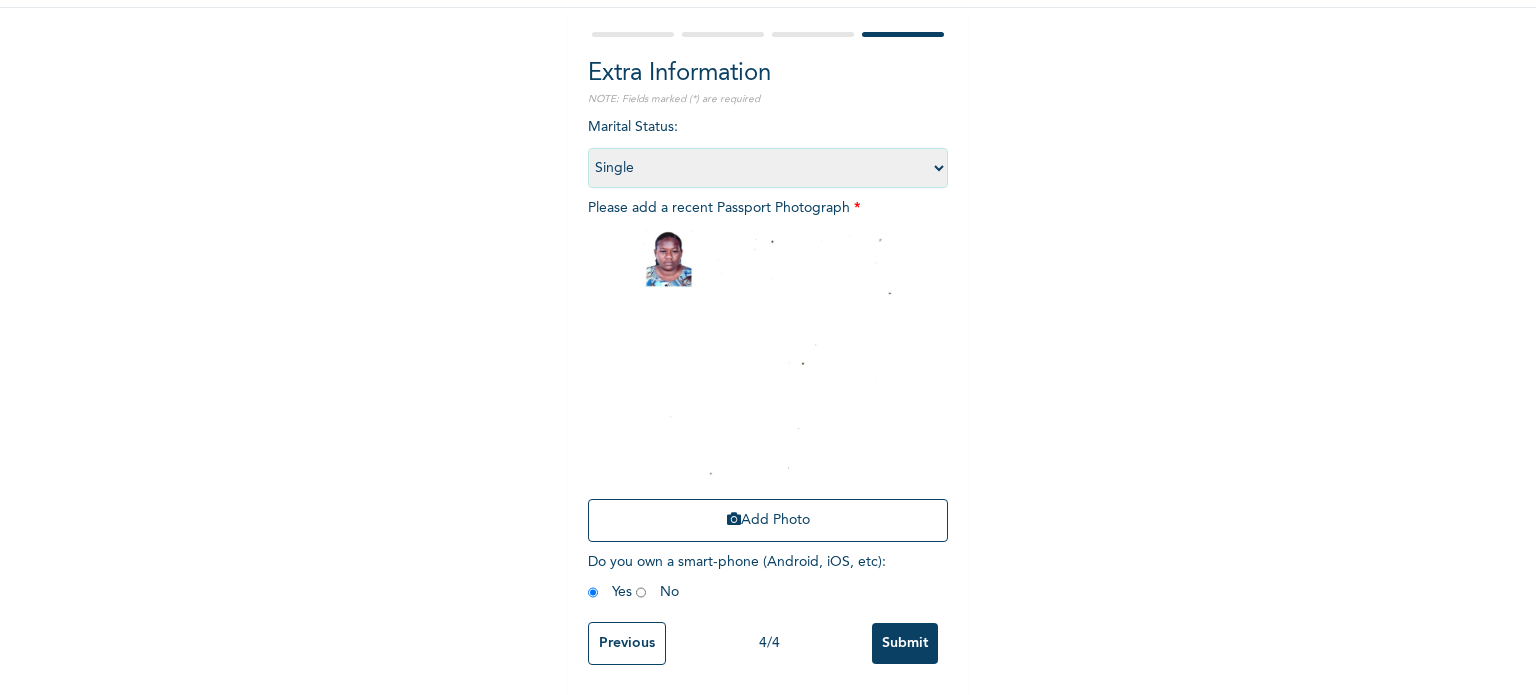 scroll, scrollTop: 180, scrollLeft: 0, axis: vertical 